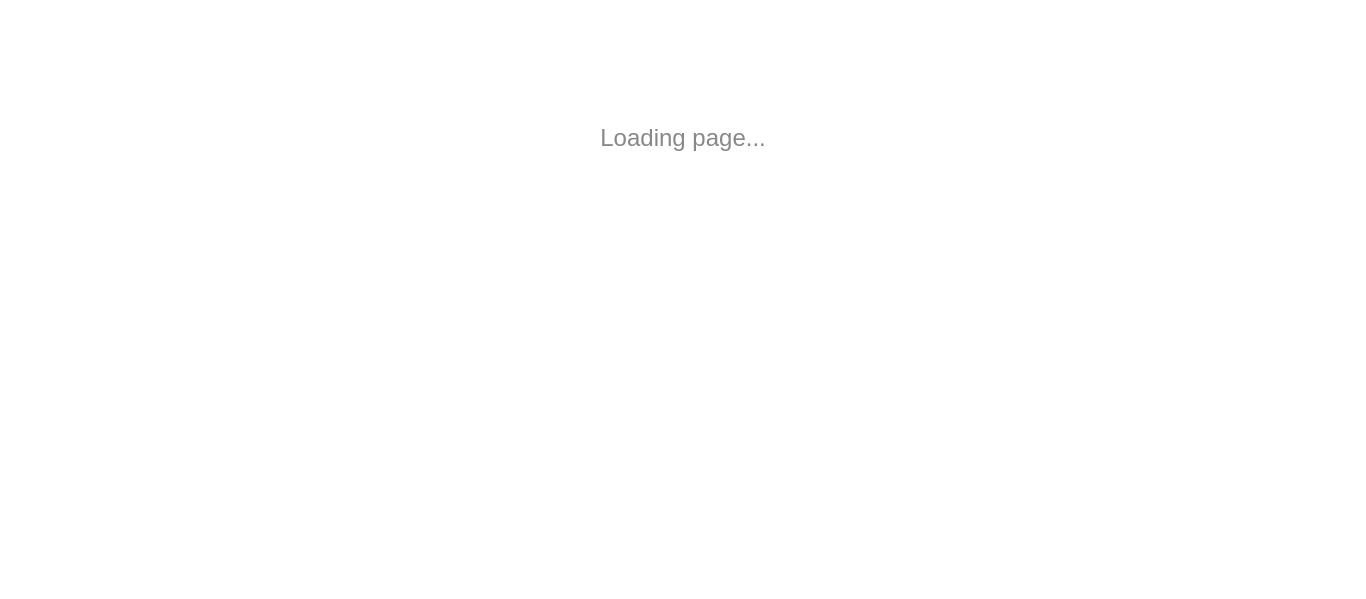 scroll, scrollTop: 0, scrollLeft: 0, axis: both 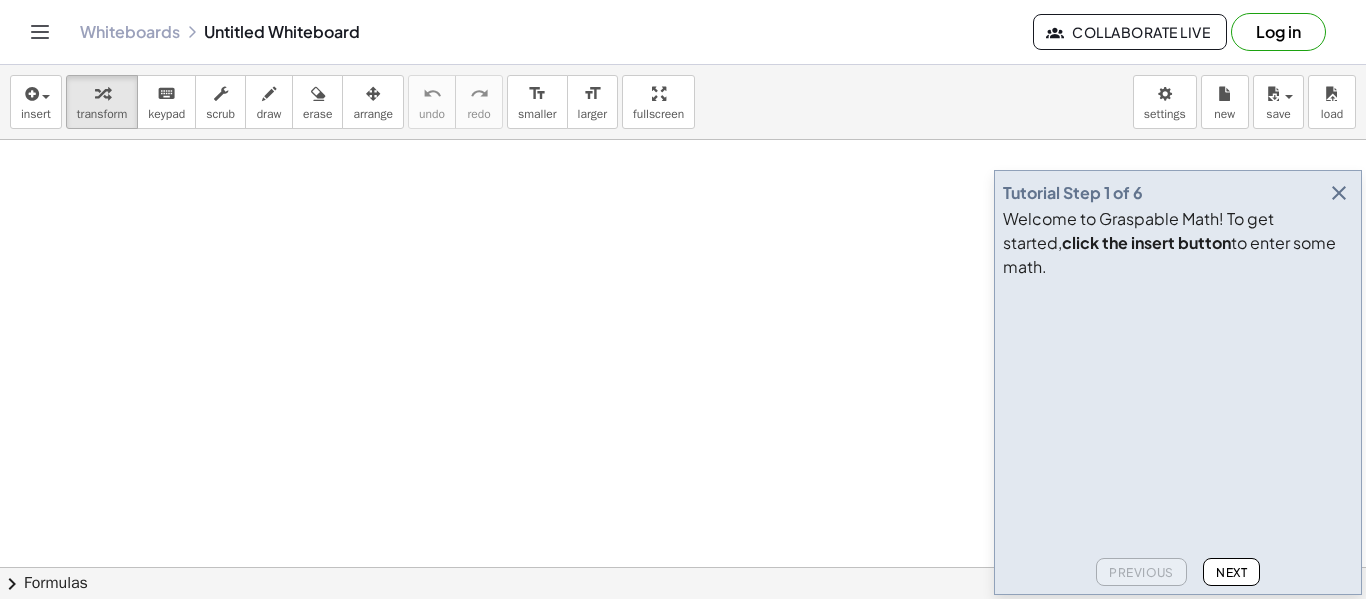 click at bounding box center (1339, 193) 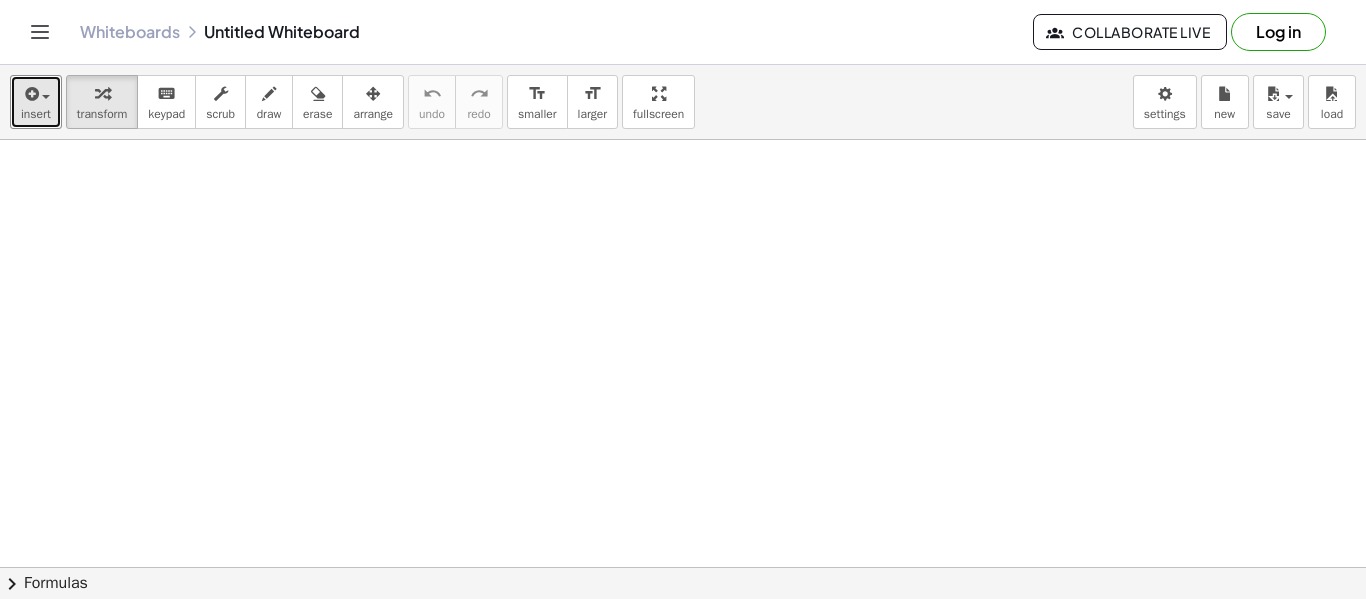 click at bounding box center [30, 94] 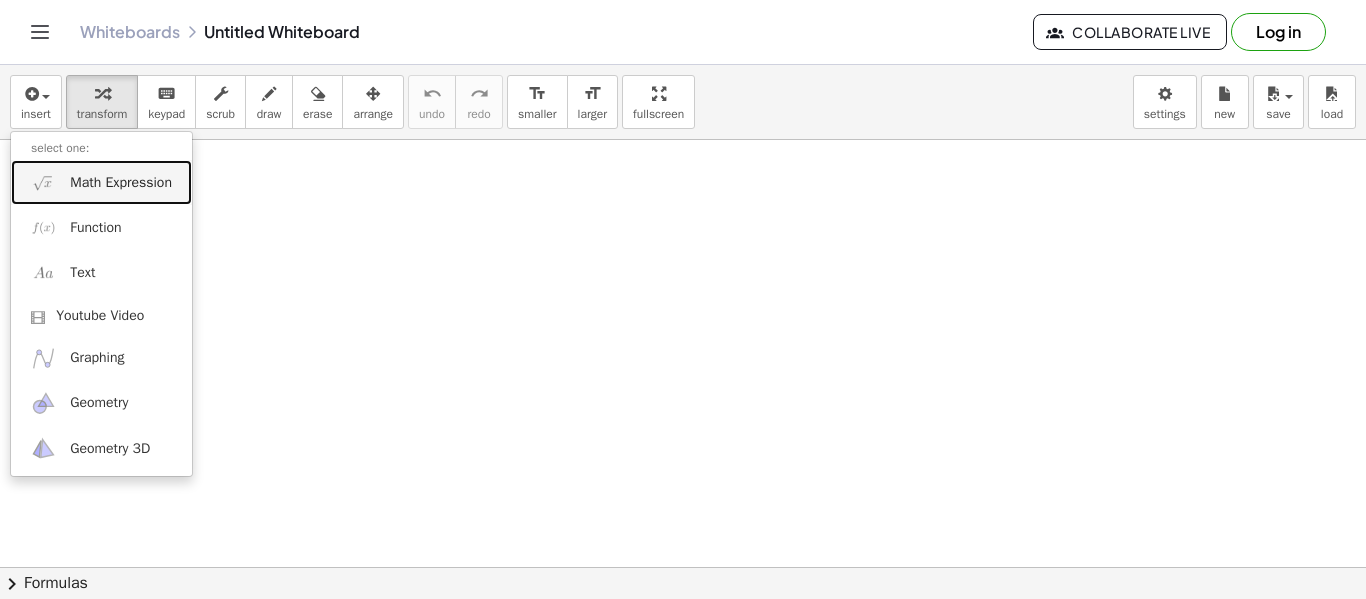 click on "Math Expression" at bounding box center [121, 183] 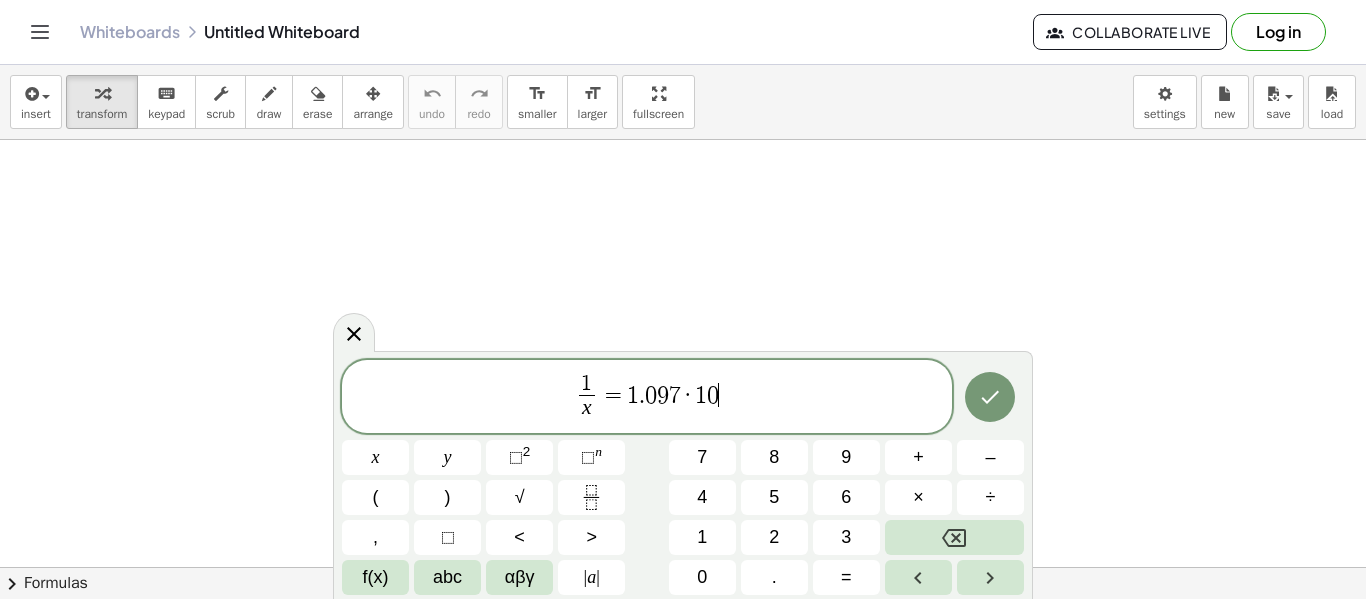 click on "⬚" at bounding box center [588, 457] 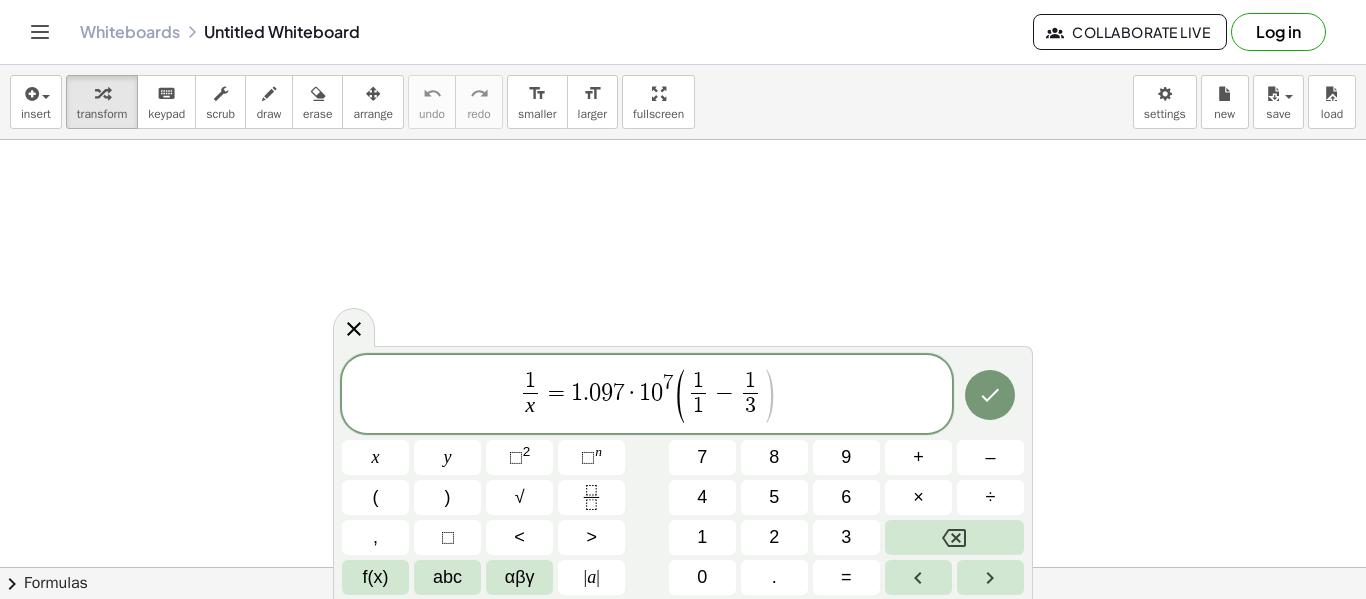 click on "[NUMBER] 2" 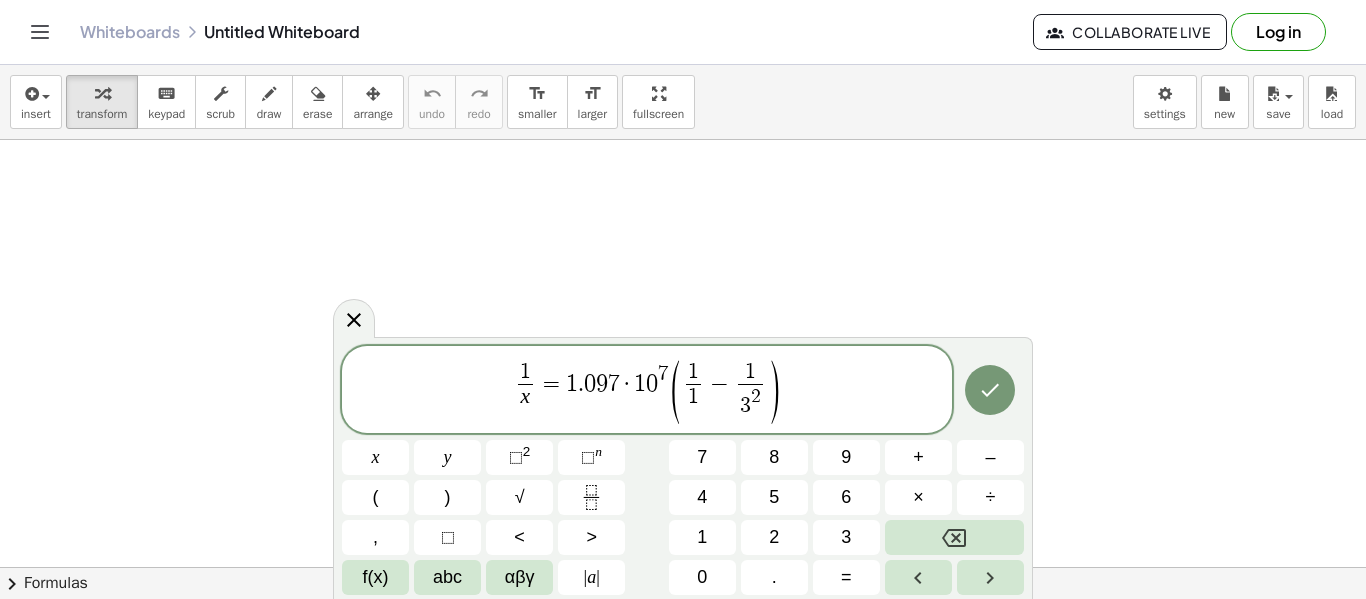 click 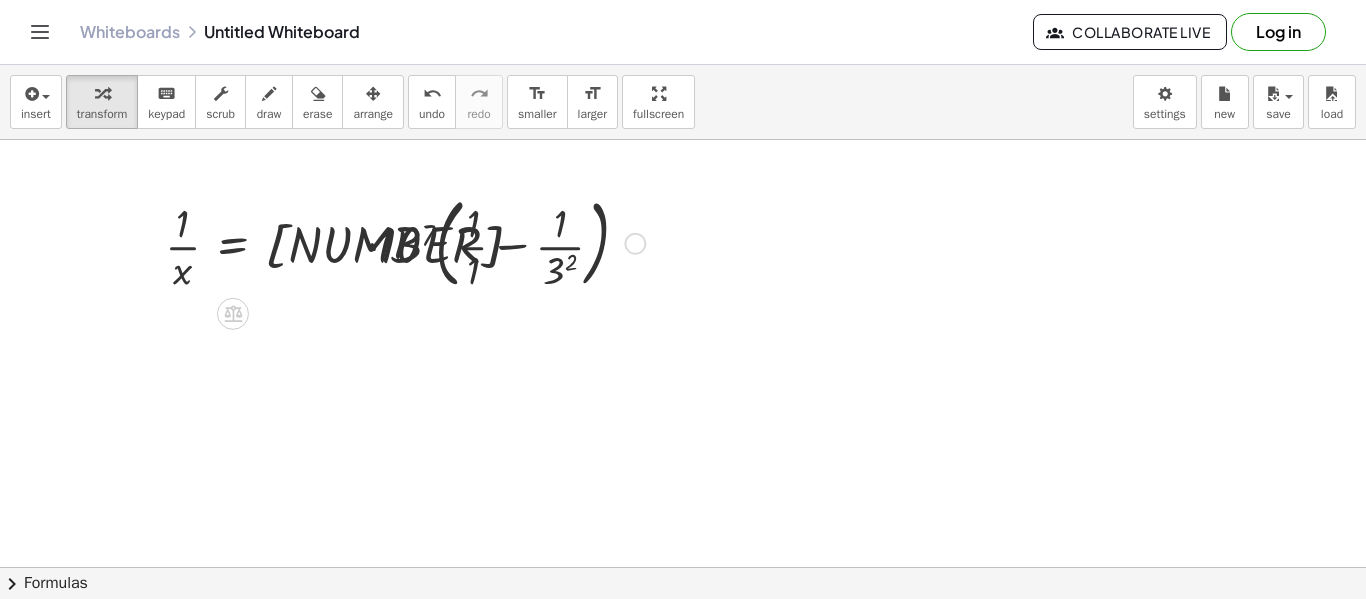 click at bounding box center (405, 242) 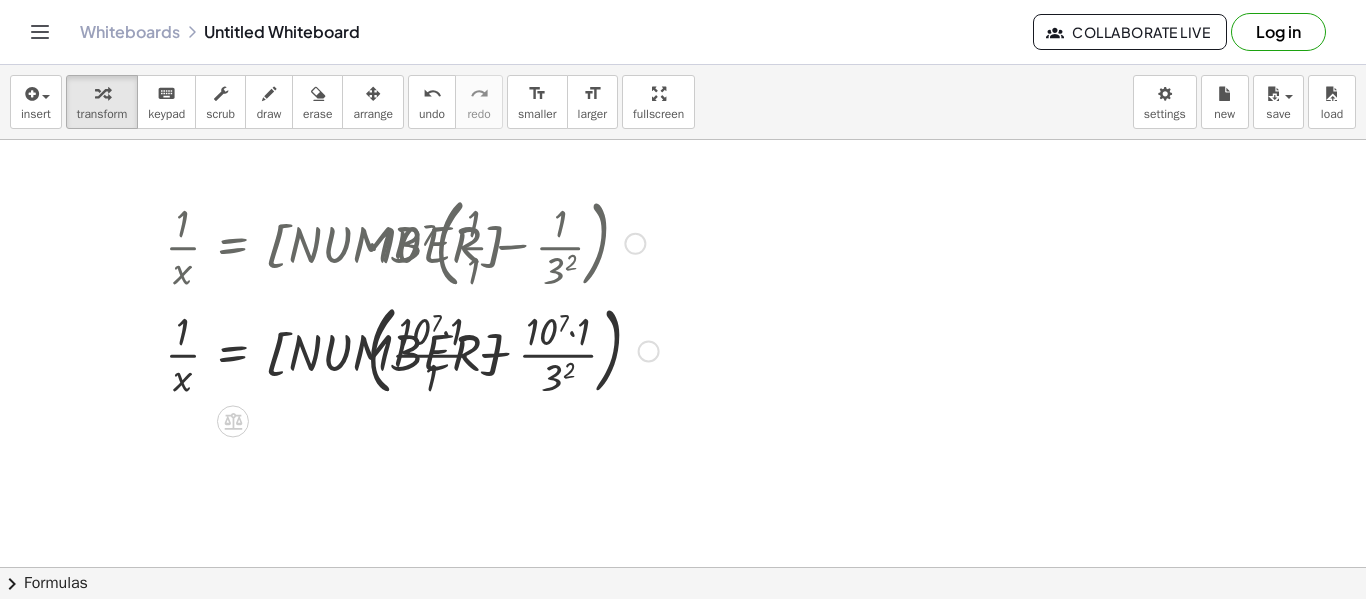 click at bounding box center [412, 350] 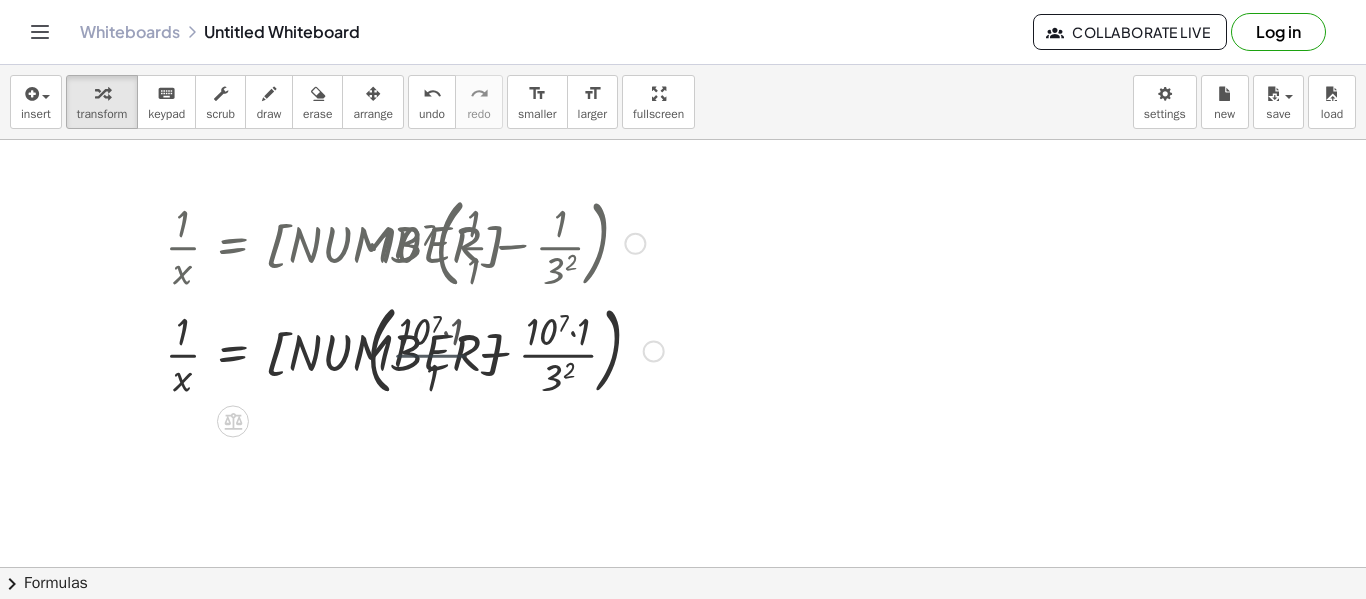 click at bounding box center [414, 350] 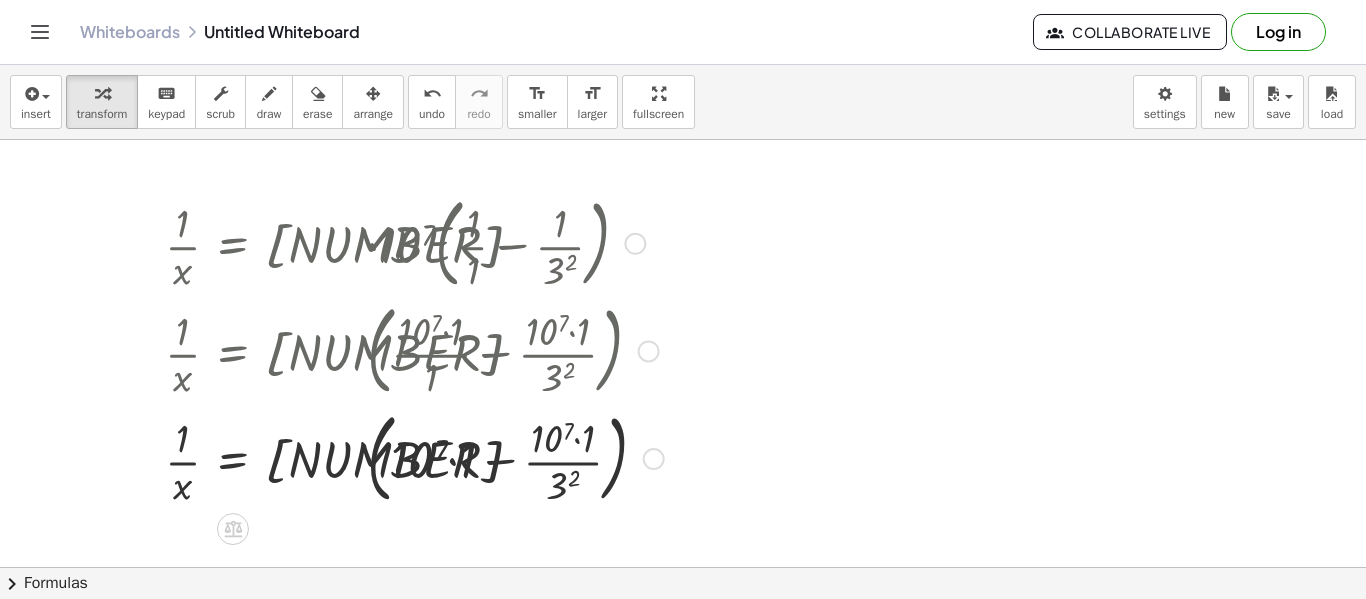 click at bounding box center (414, 457) 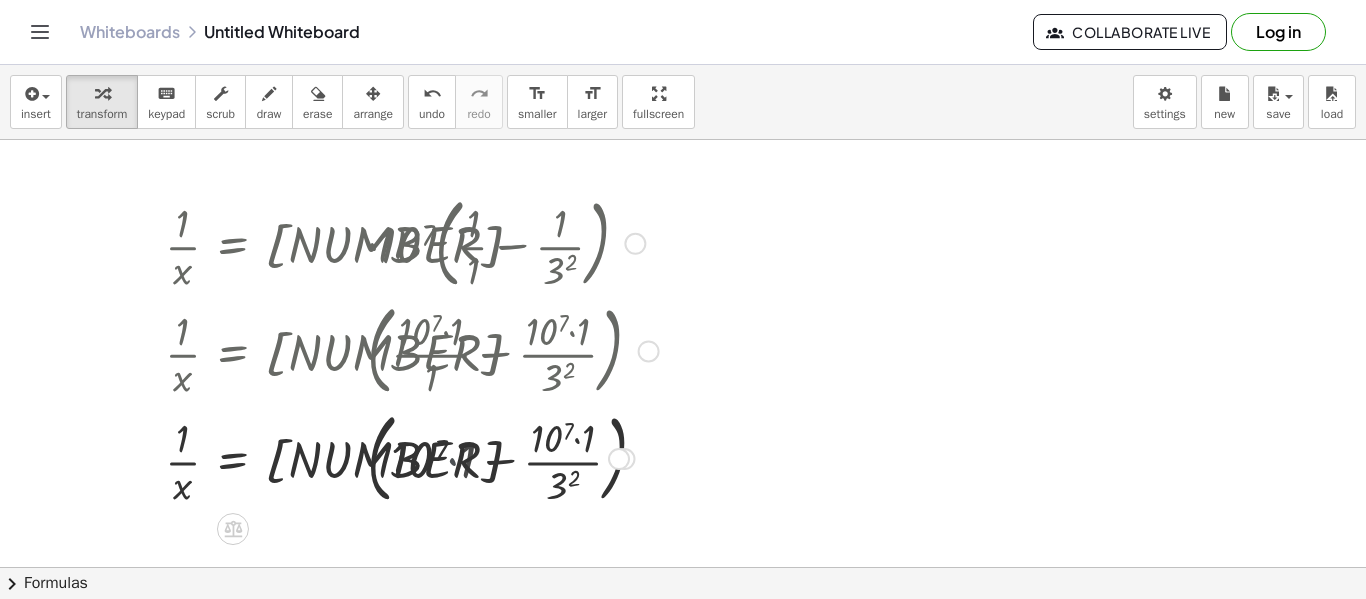 click at bounding box center (412, 457) 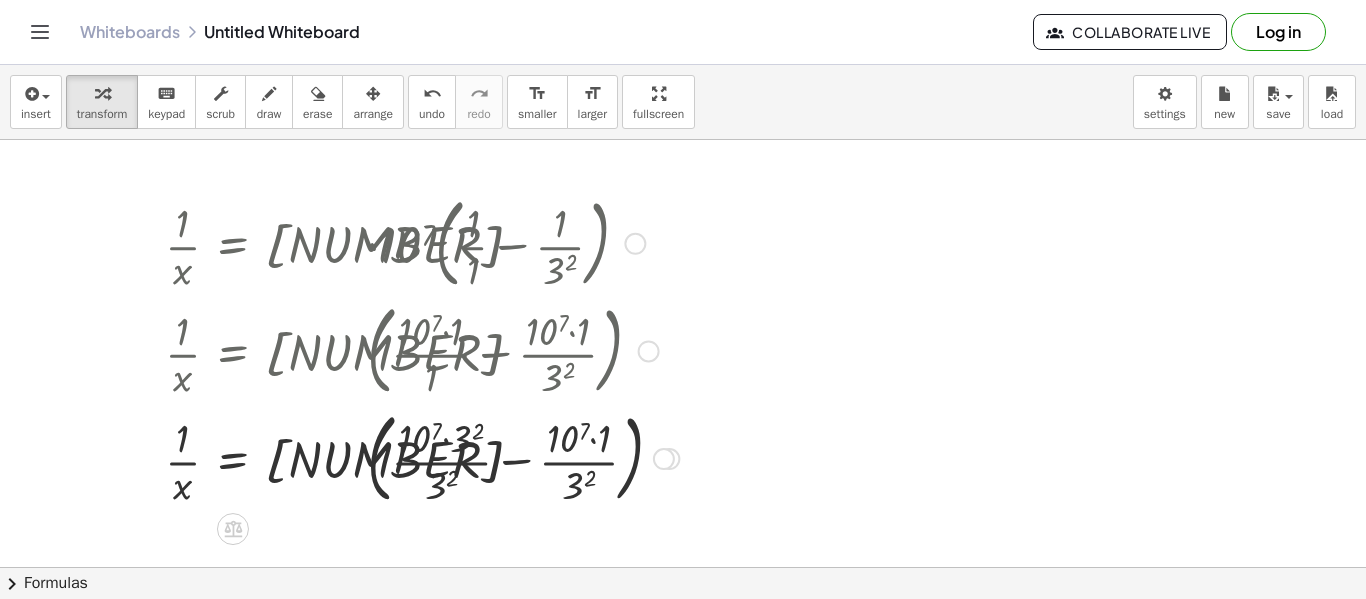 click at bounding box center [422, 457] 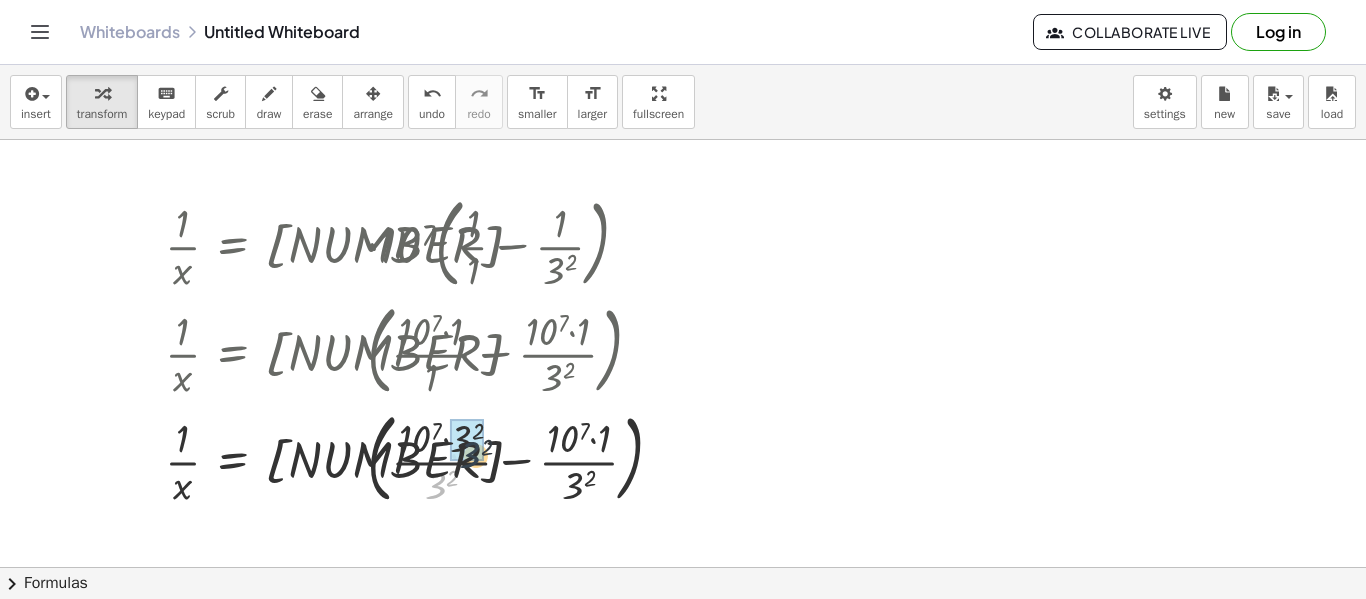 drag, startPoint x: 430, startPoint y: 490, endPoint x: 465, endPoint y: 451, distance: 52.40229 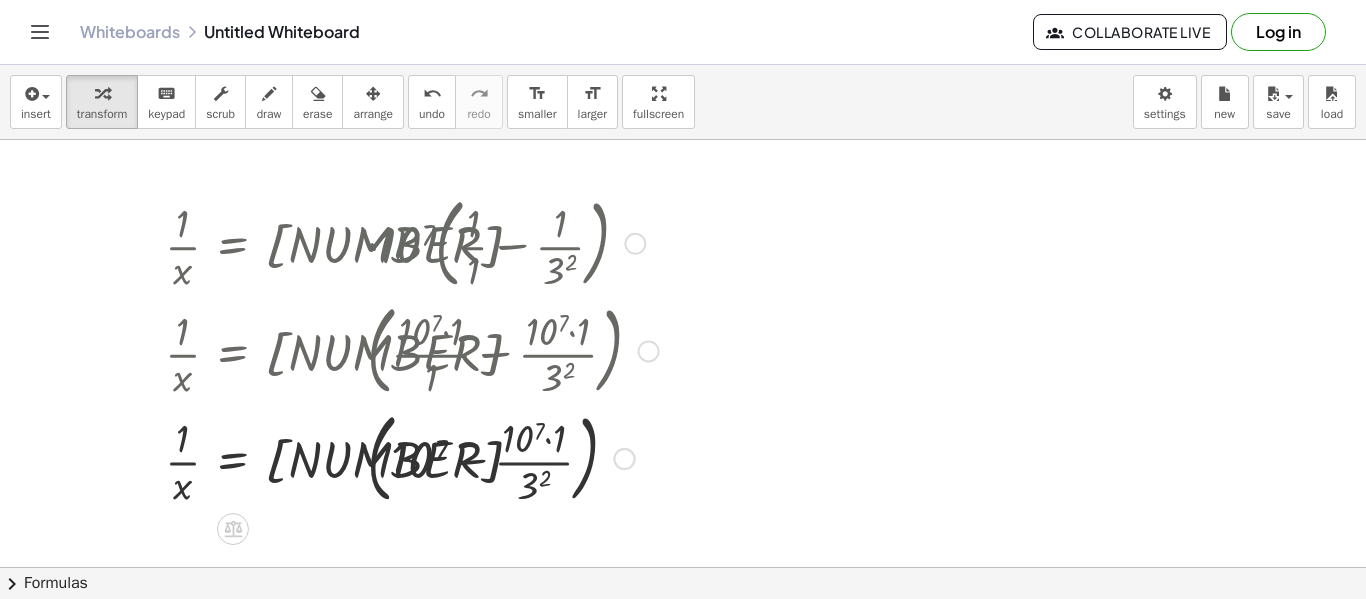 click at bounding box center (412, 457) 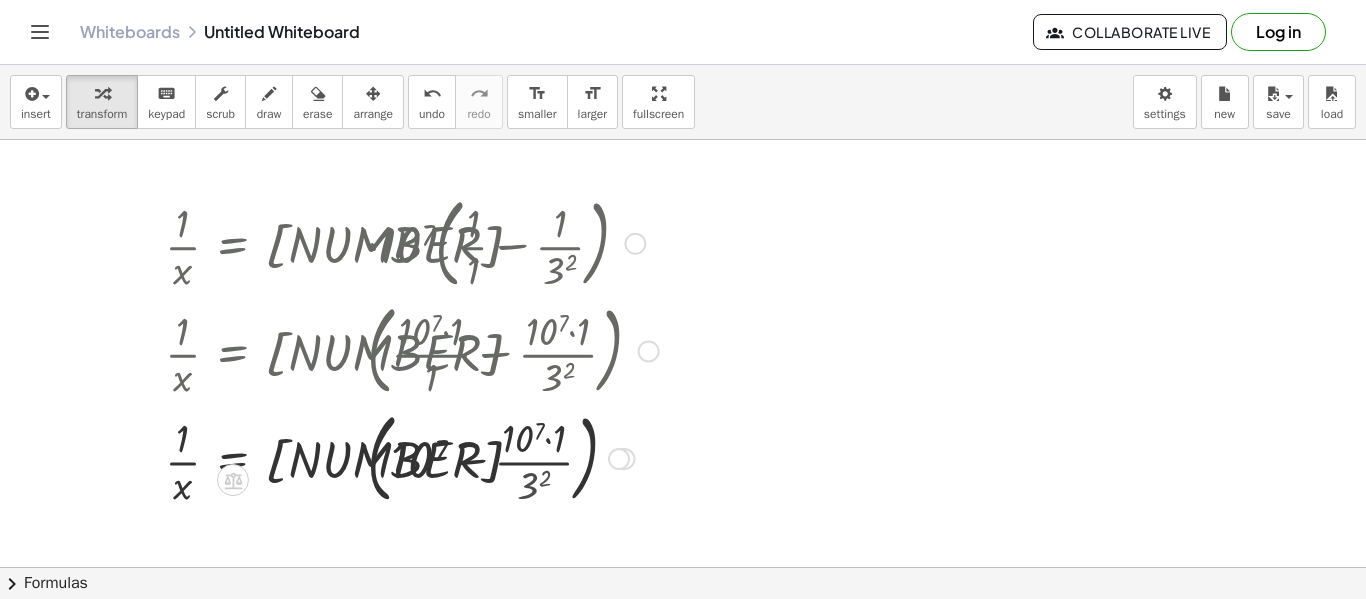 click at bounding box center [412, 457] 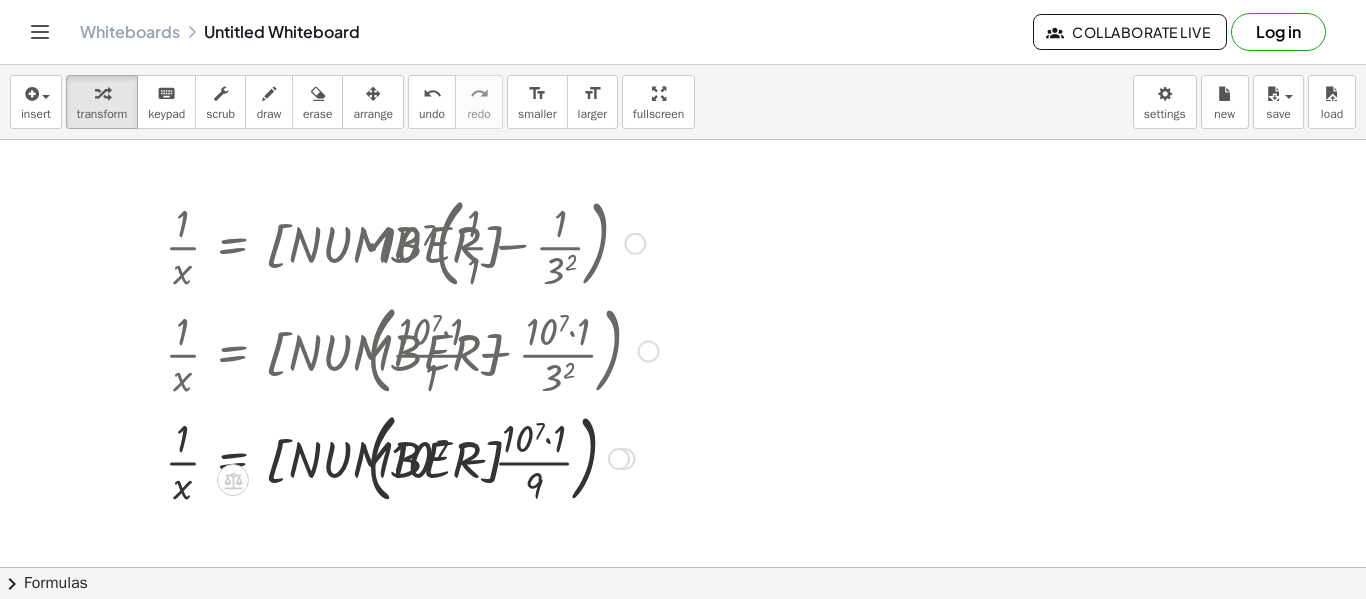 click at bounding box center (412, 457) 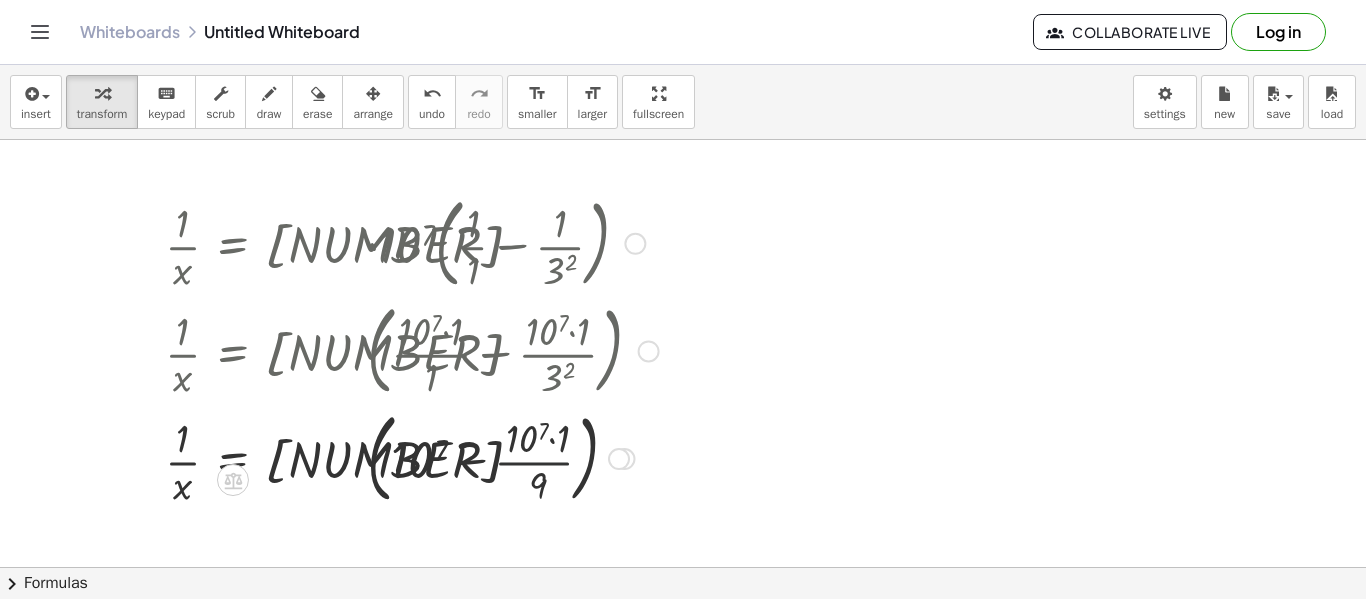 click at bounding box center [412, 457] 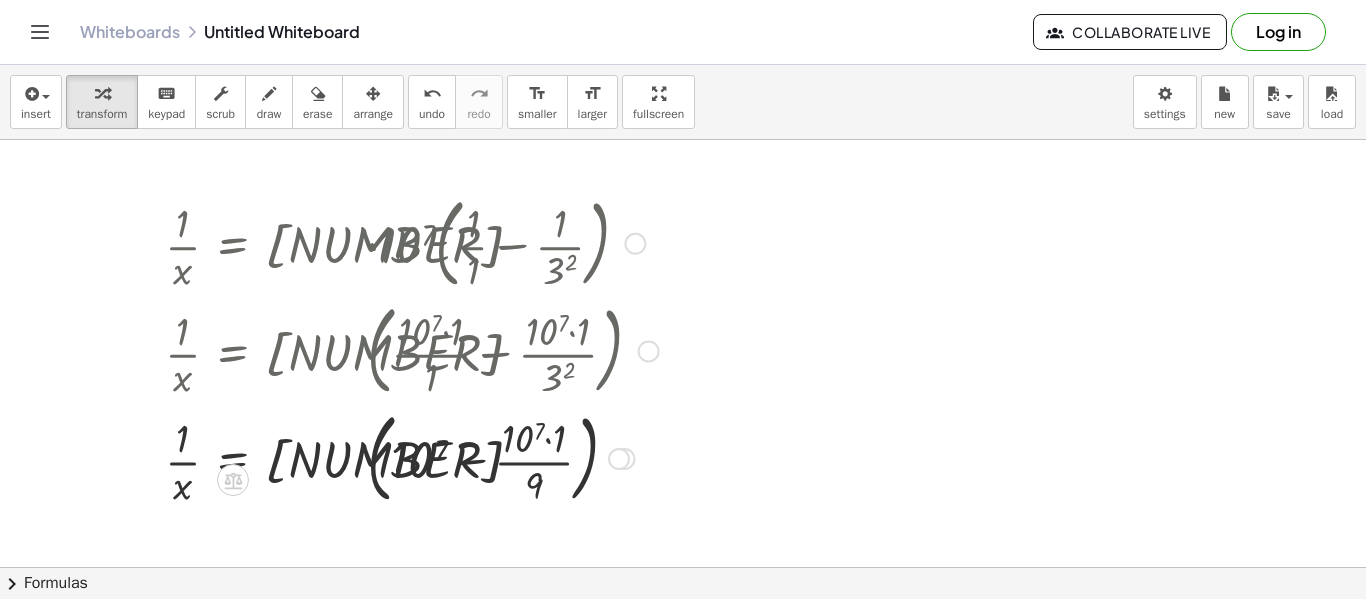 click at bounding box center (412, 457) 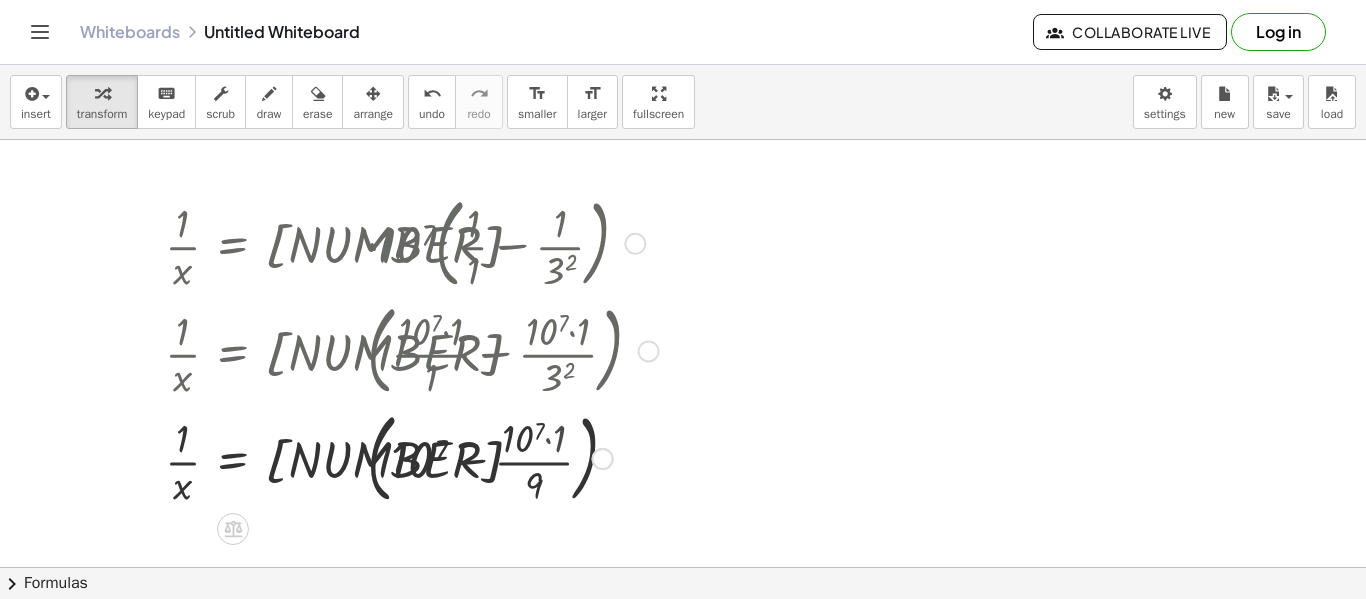 click at bounding box center (412, 457) 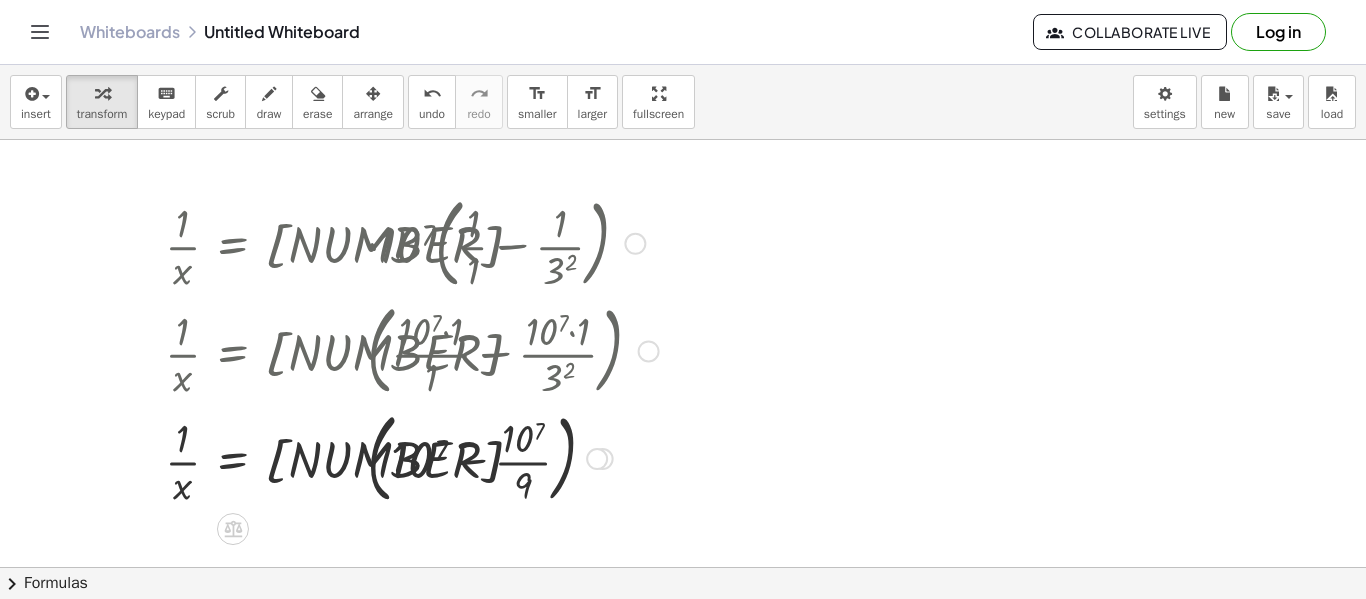 click at bounding box center [412, 457] 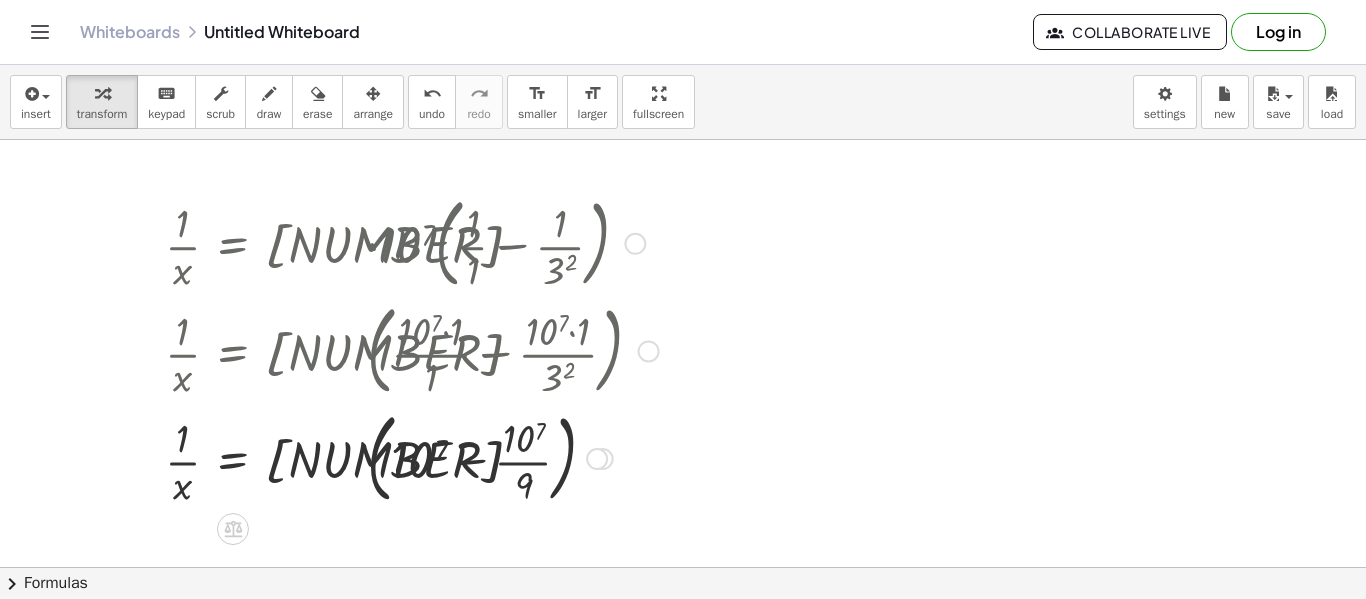 click at bounding box center (412, 457) 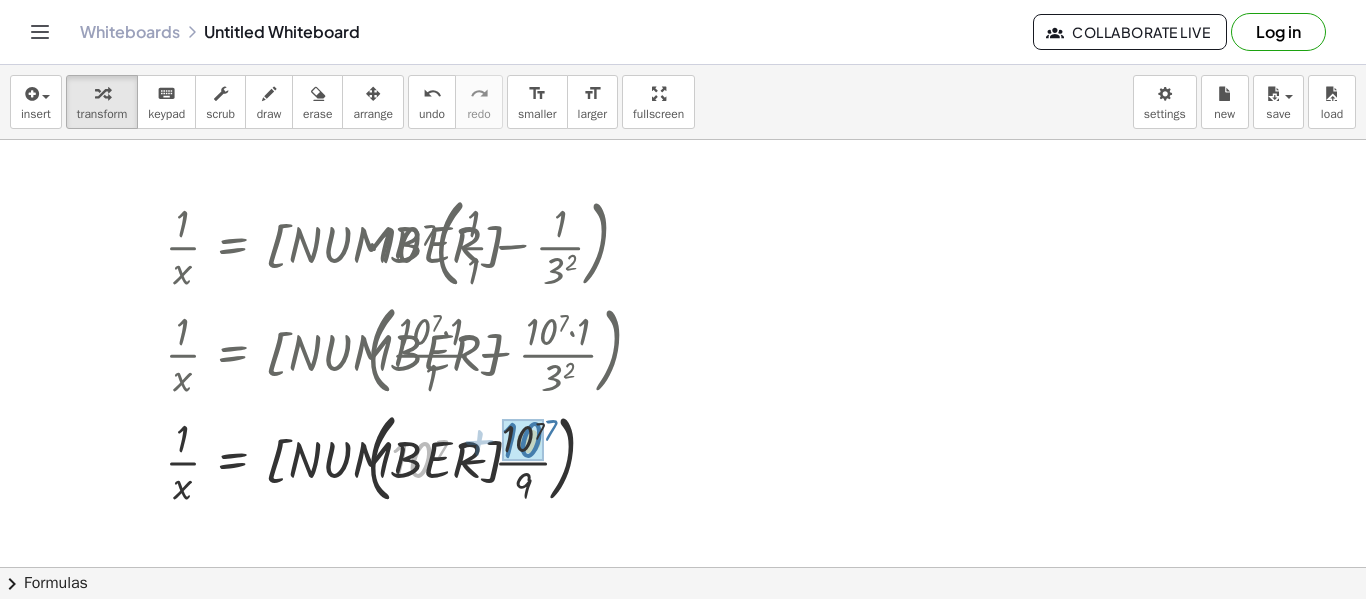 drag, startPoint x: 411, startPoint y: 467, endPoint x: 536, endPoint y: 441, distance: 127.67537 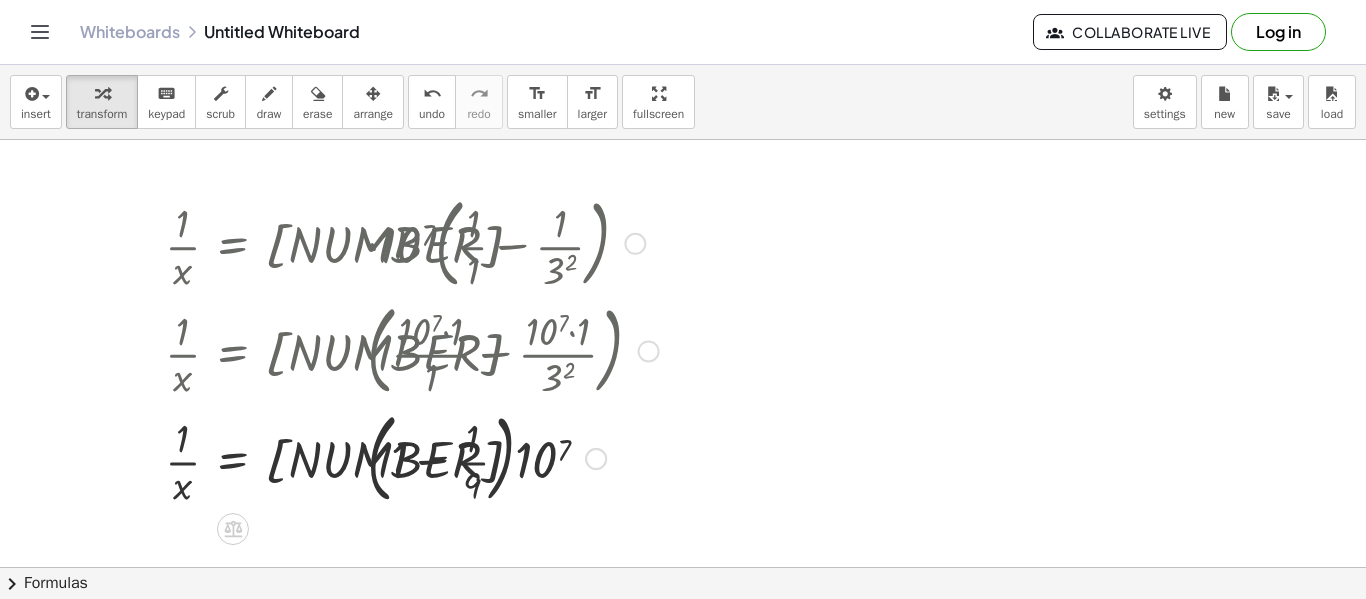 click at bounding box center (412, 457) 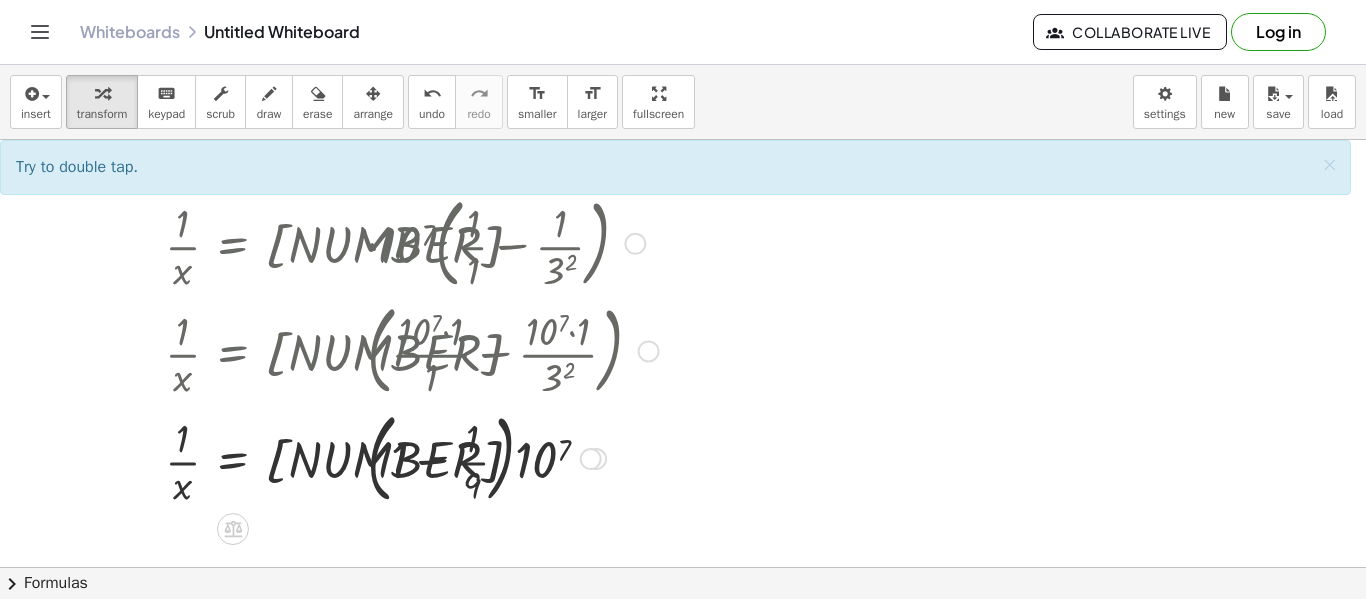 click at bounding box center (412, 457) 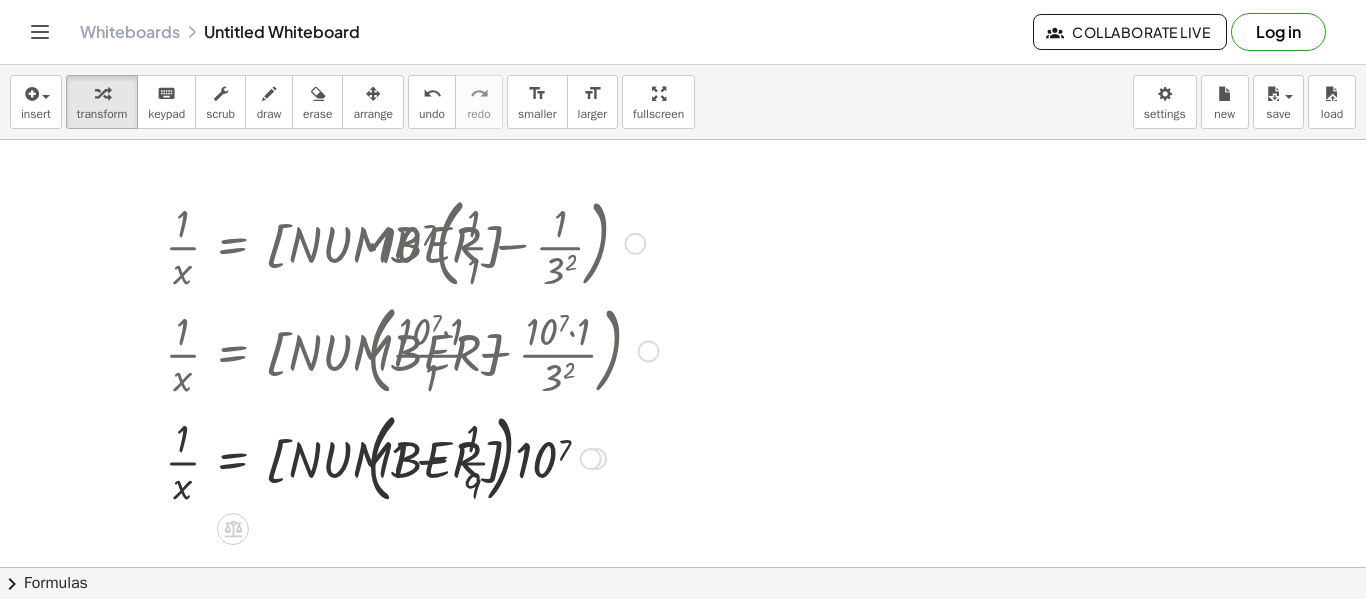 click at bounding box center (412, 457) 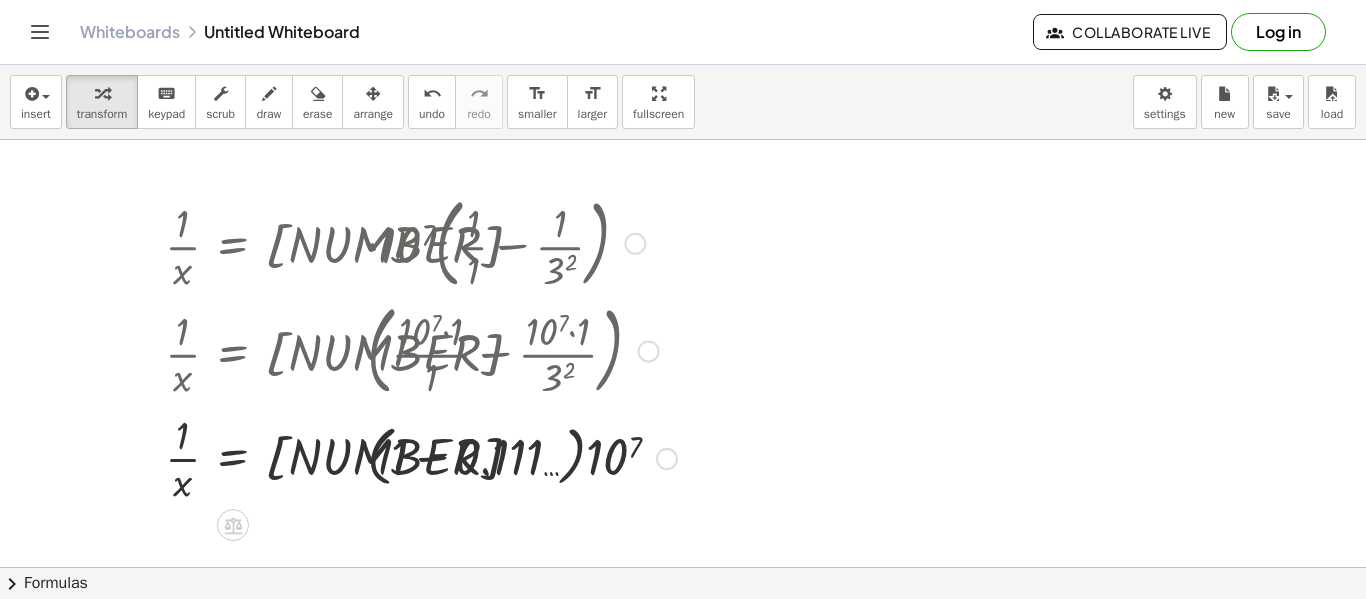 click at bounding box center [421, 457] 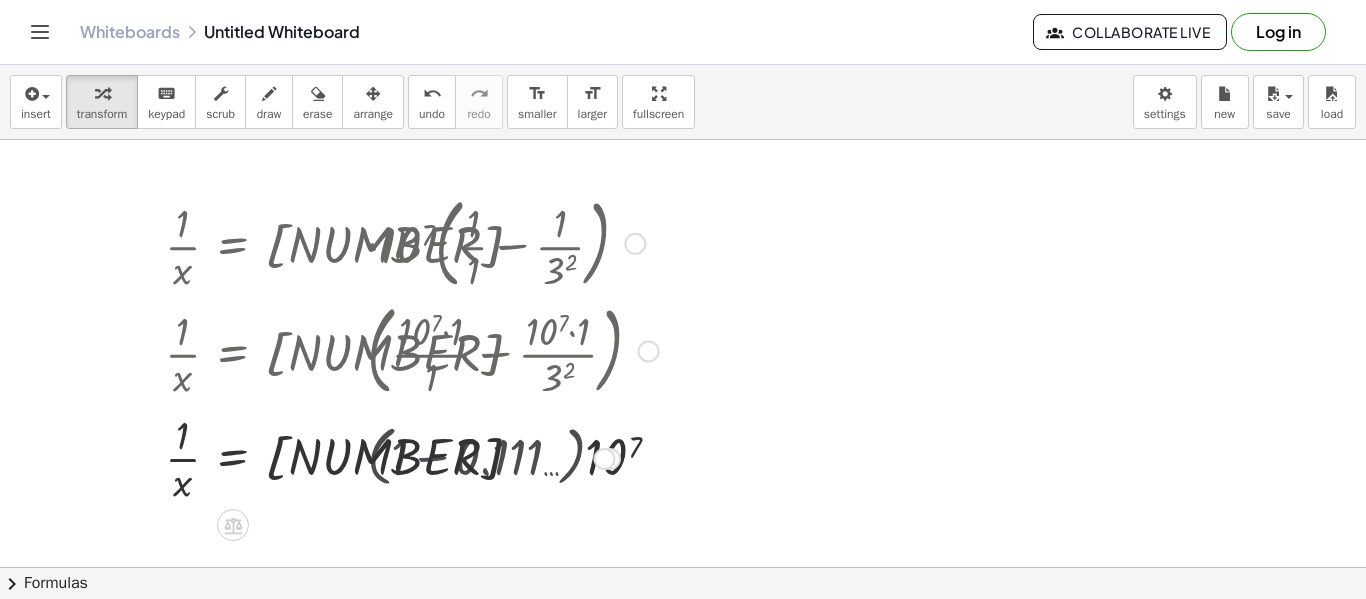 click at bounding box center [412, 457] 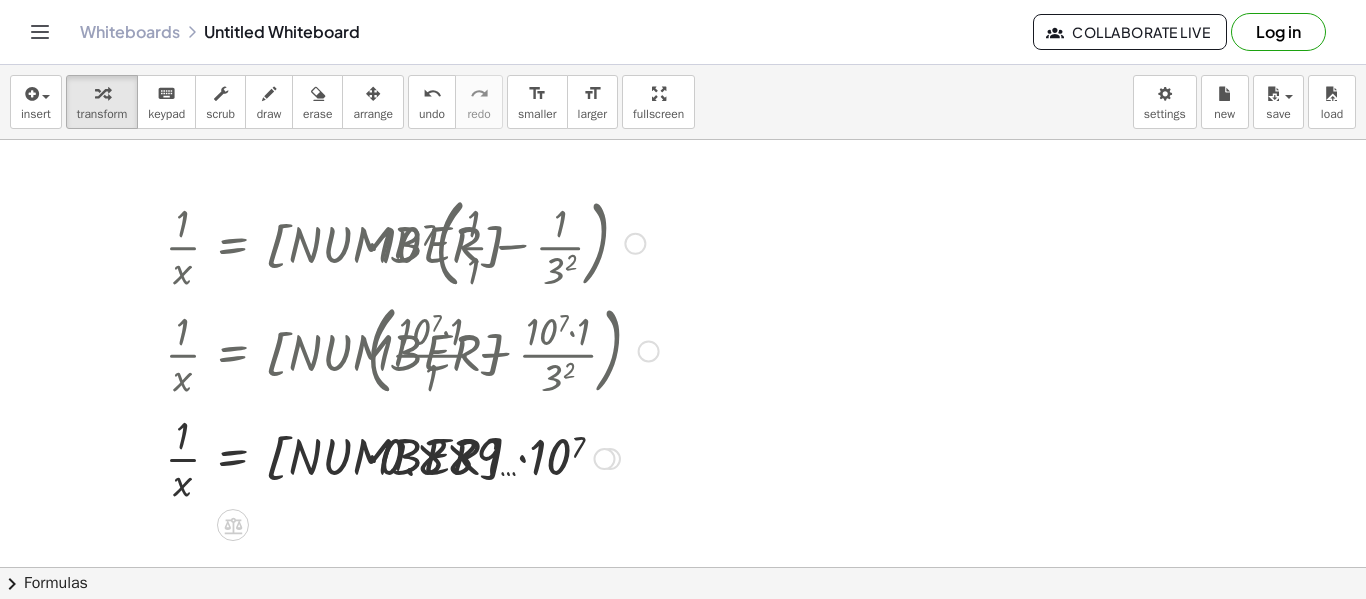click at bounding box center (412, 457) 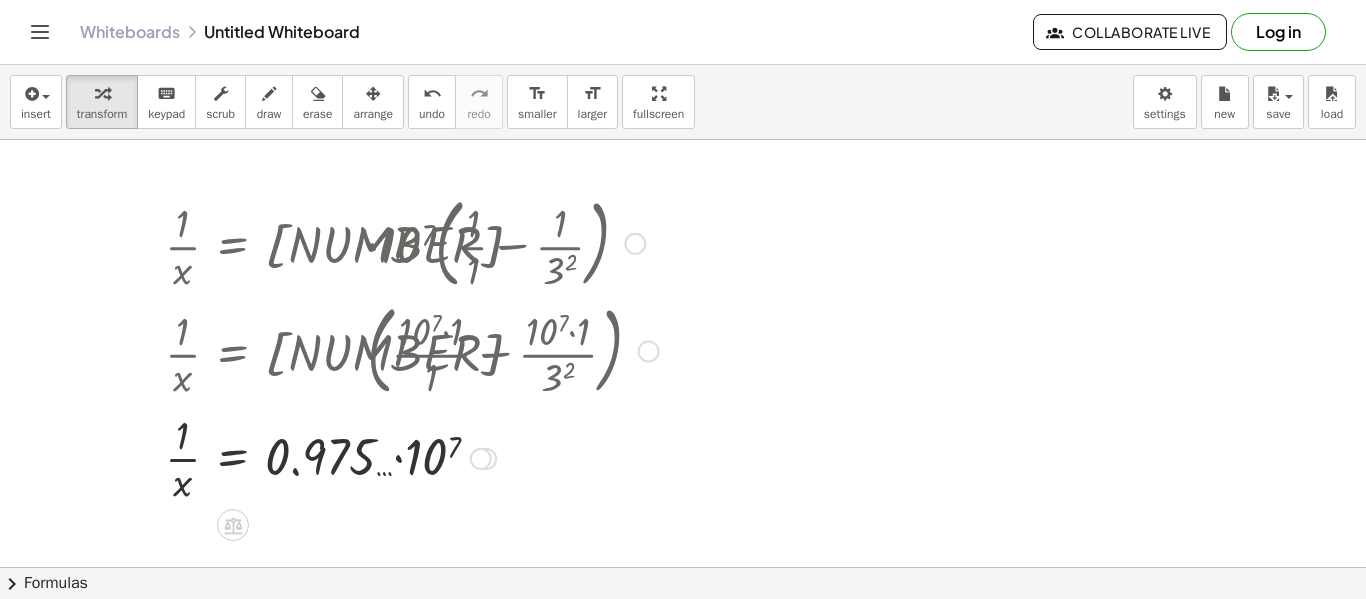 click at bounding box center [412, 457] 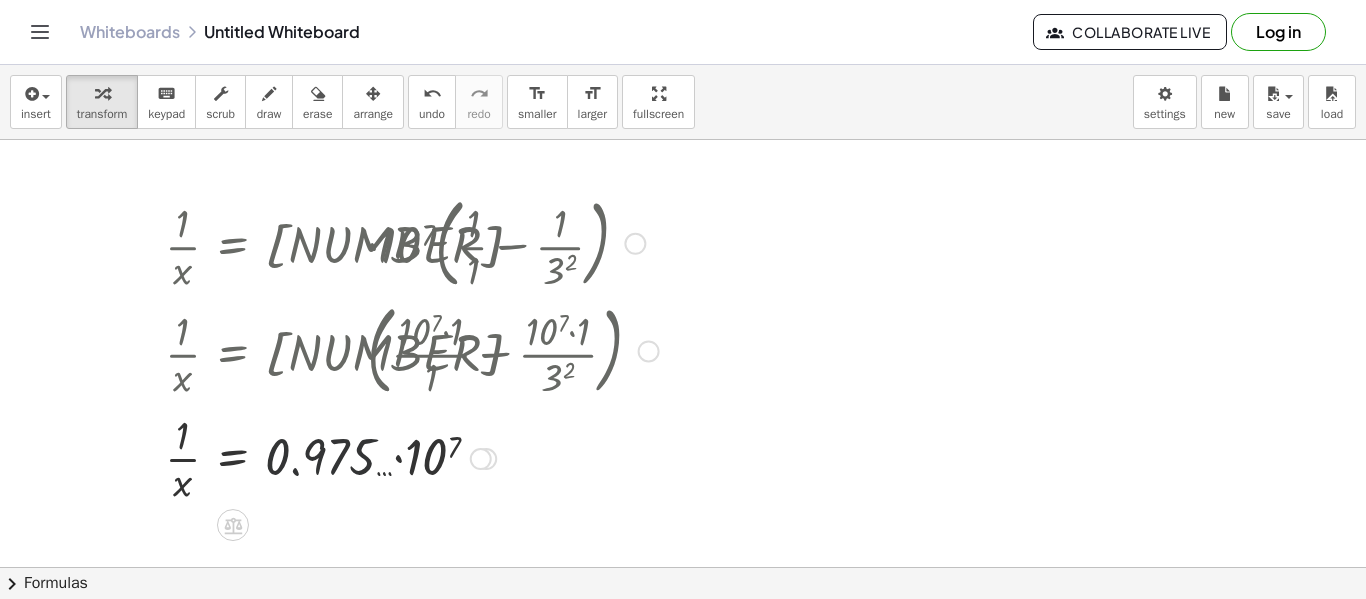 click at bounding box center (412, 457) 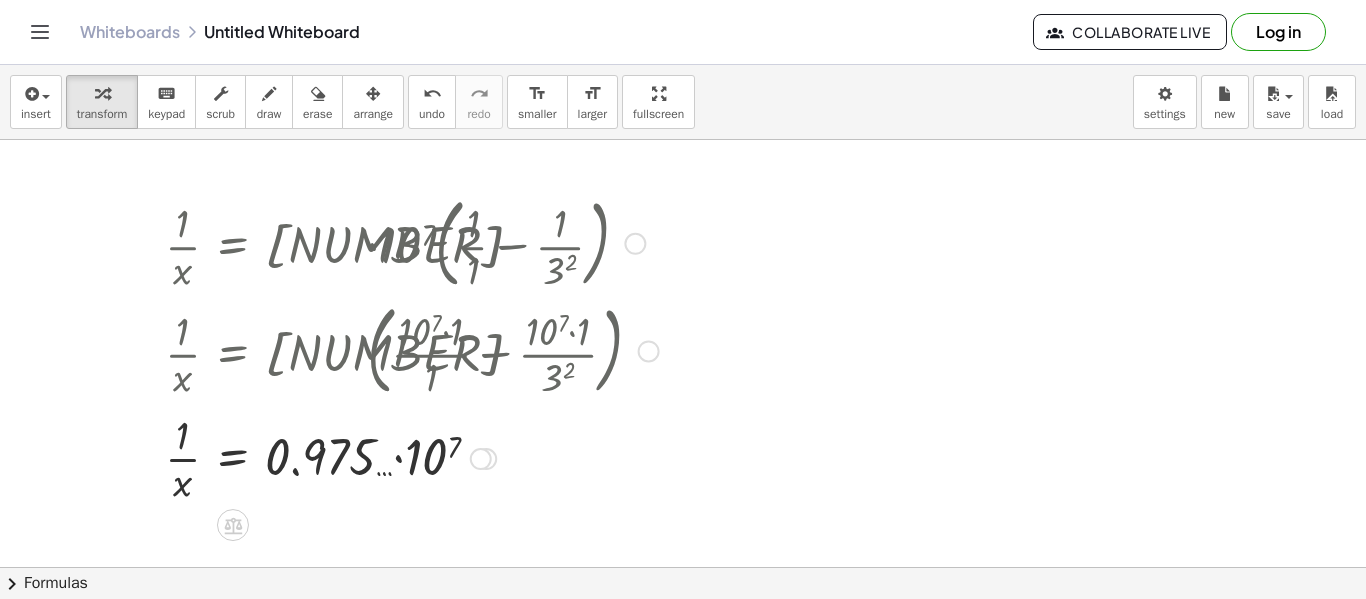 click at bounding box center (412, 457) 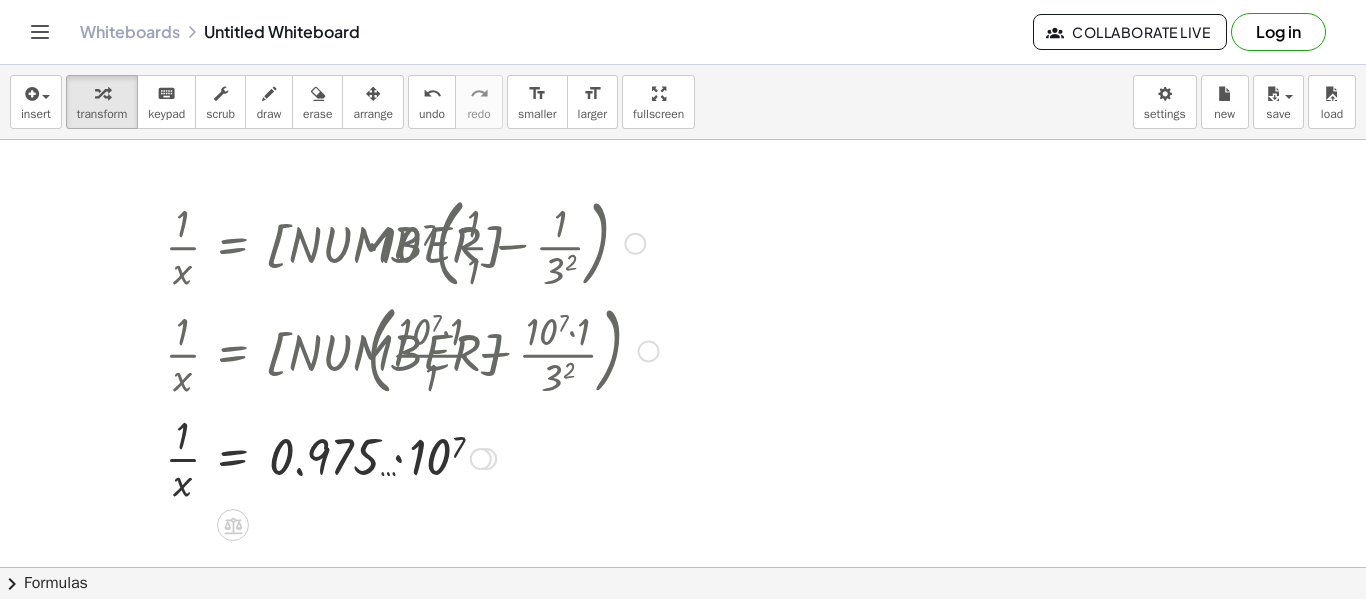 click at bounding box center [412, 457] 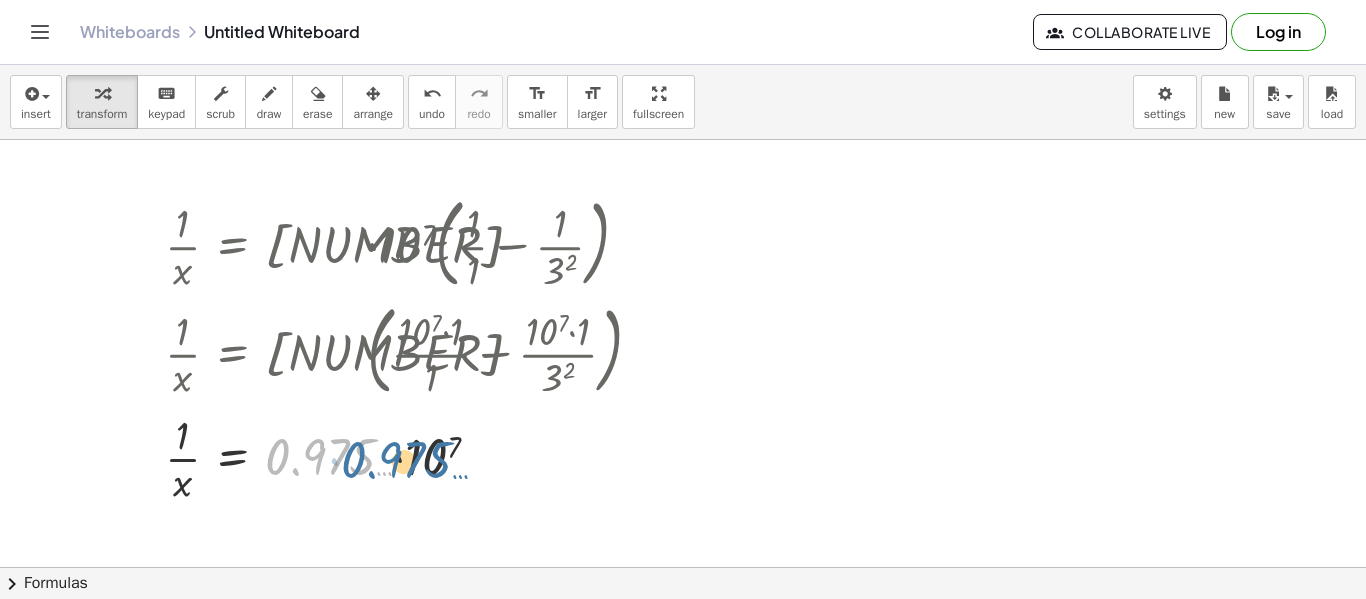 drag, startPoint x: 337, startPoint y: 456, endPoint x: 418, endPoint y: 453, distance: 81.055534 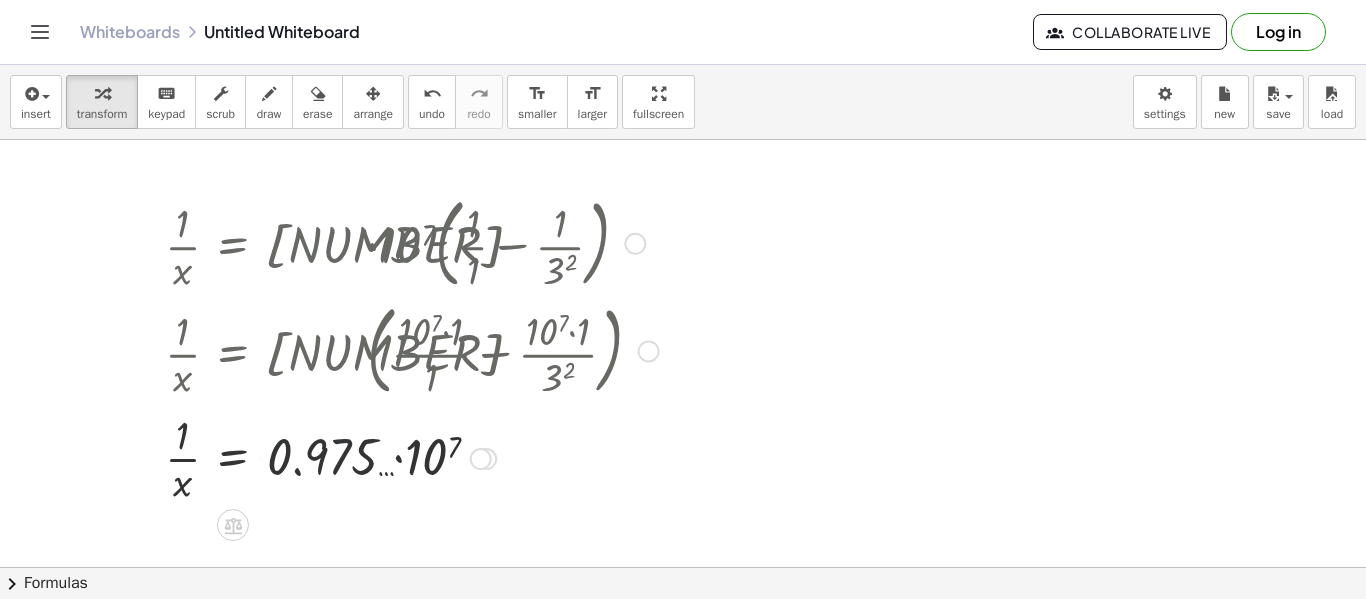 click at bounding box center (412, 457) 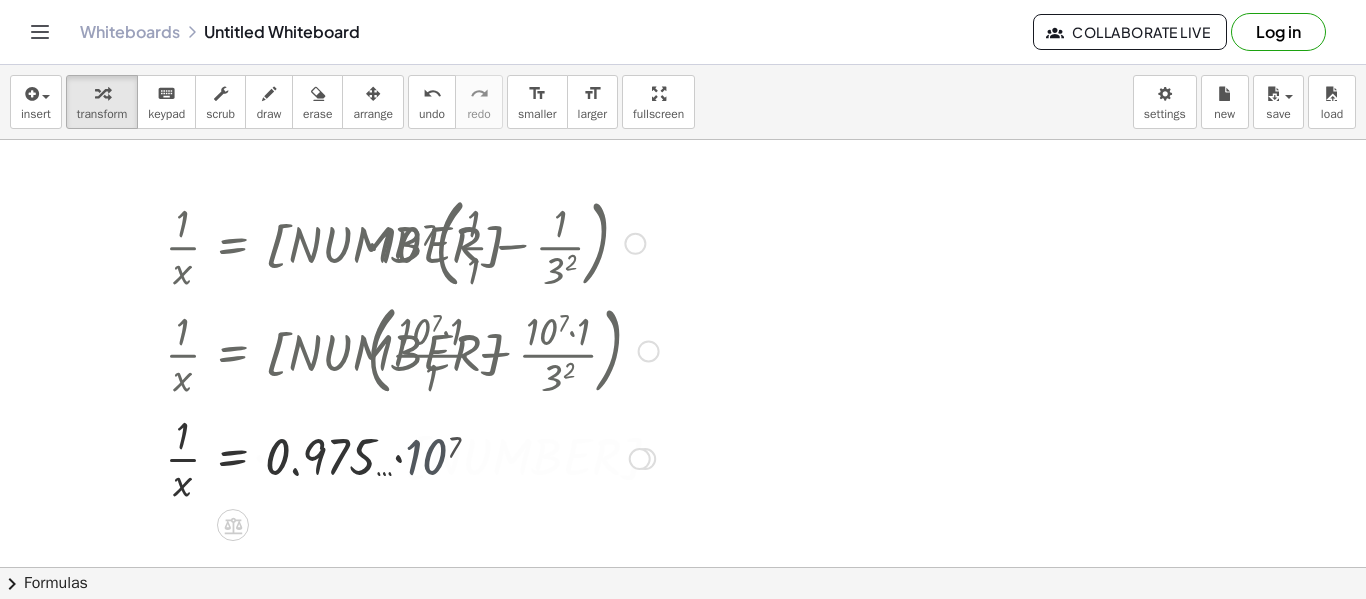 click at bounding box center [412, 457] 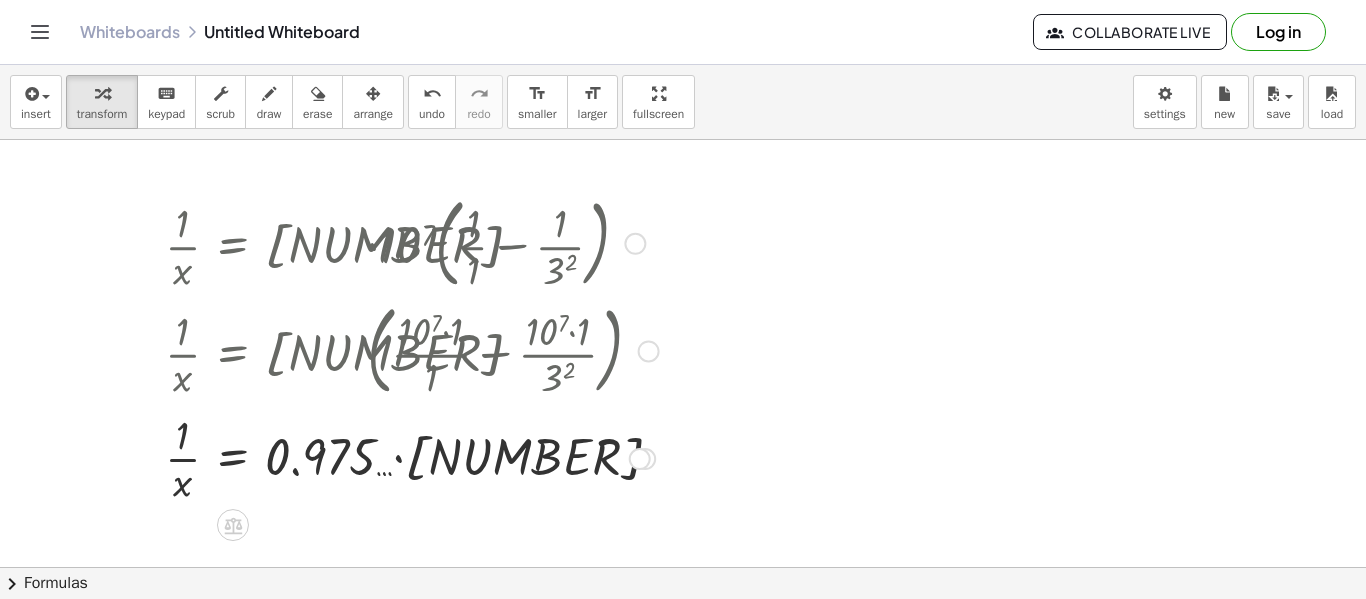 click at bounding box center [412, 457] 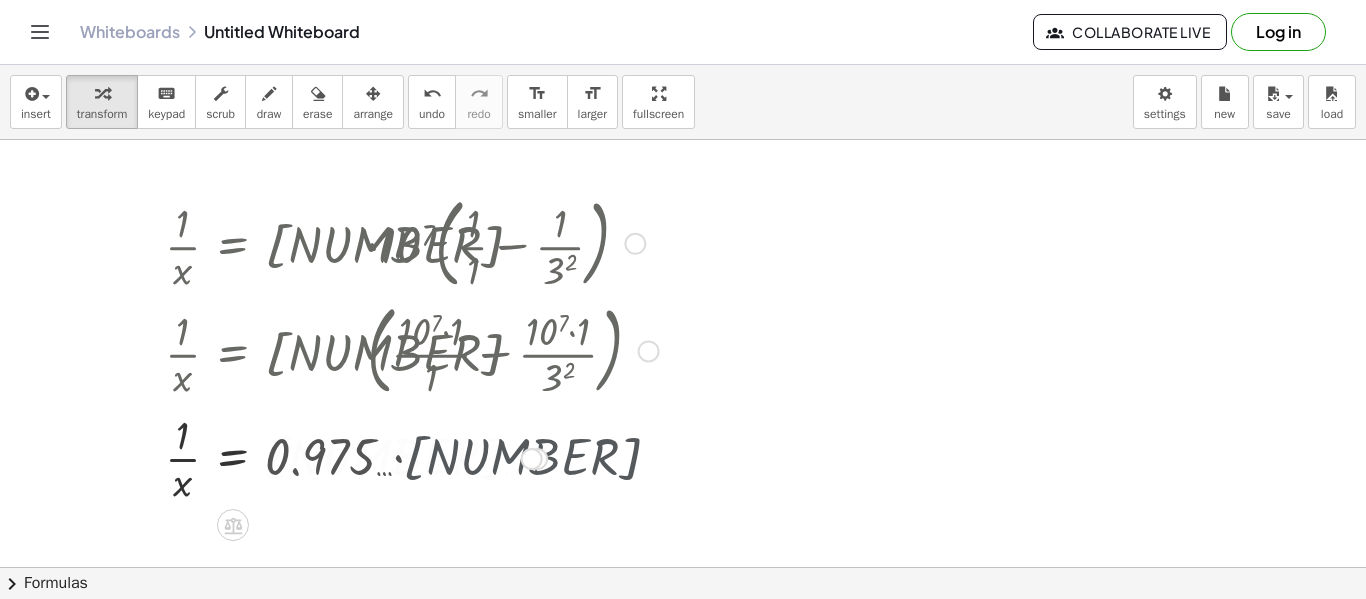 click at bounding box center (412, 457) 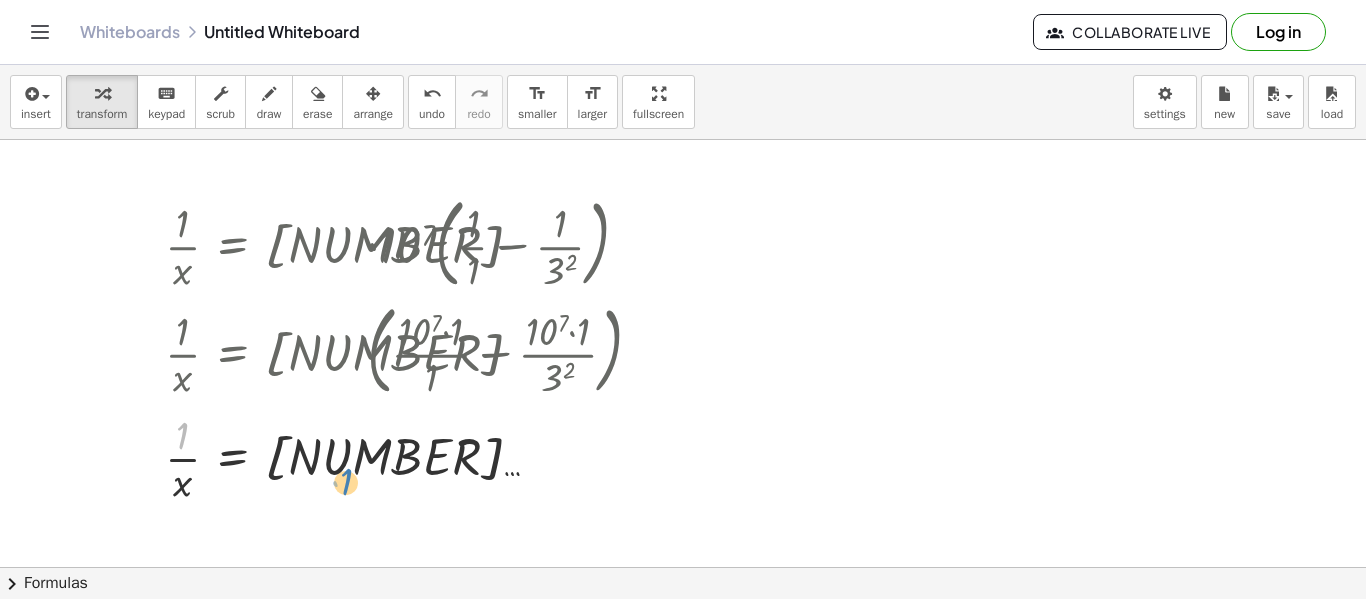 drag, startPoint x: 188, startPoint y: 441, endPoint x: 334, endPoint y: 496, distance: 156.01602 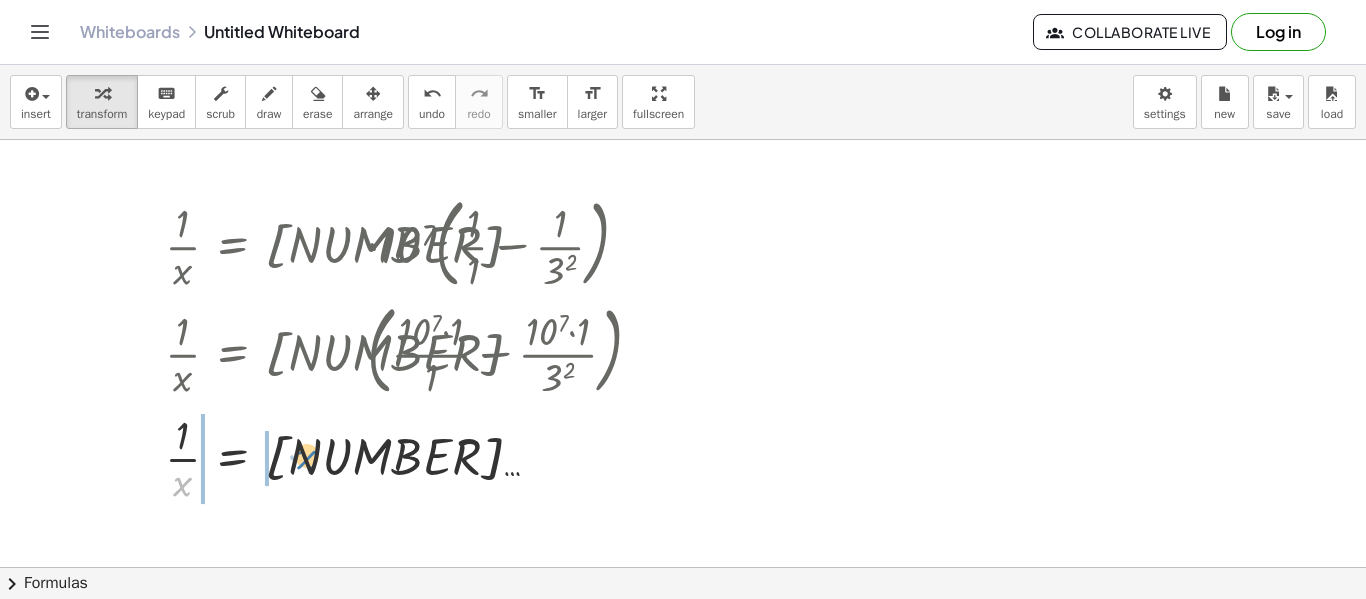 drag, startPoint x: 199, startPoint y: 487, endPoint x: 323, endPoint y: 460, distance: 126.90548 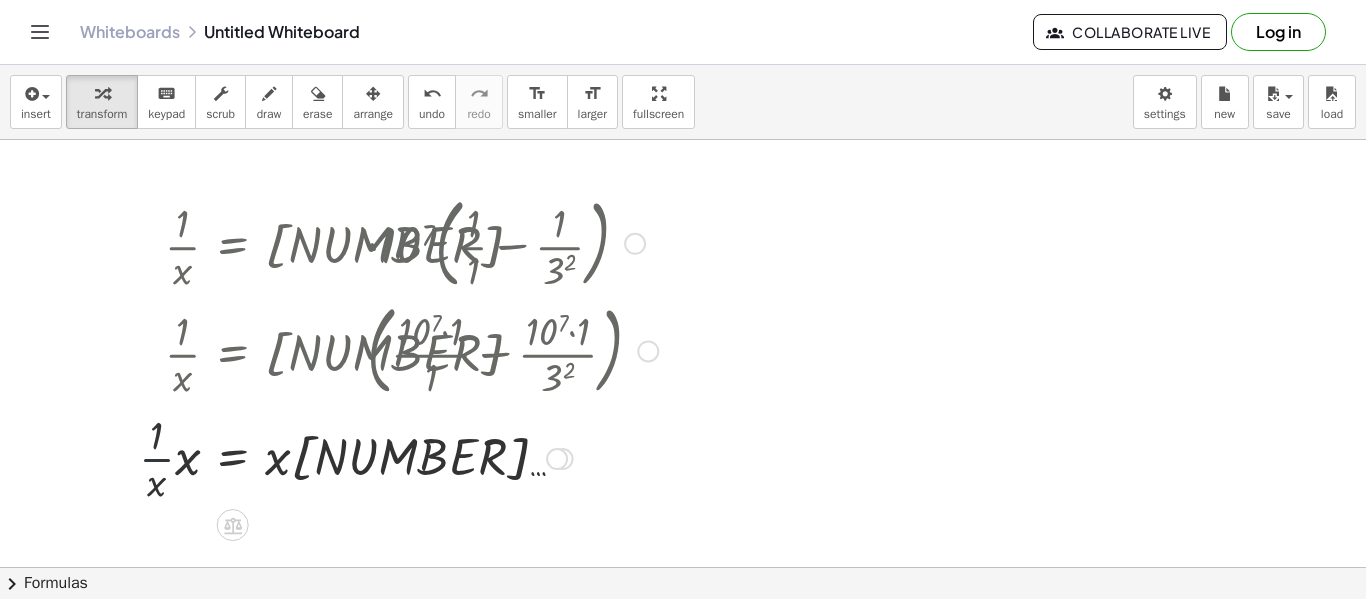 click at bounding box center [398, 457] 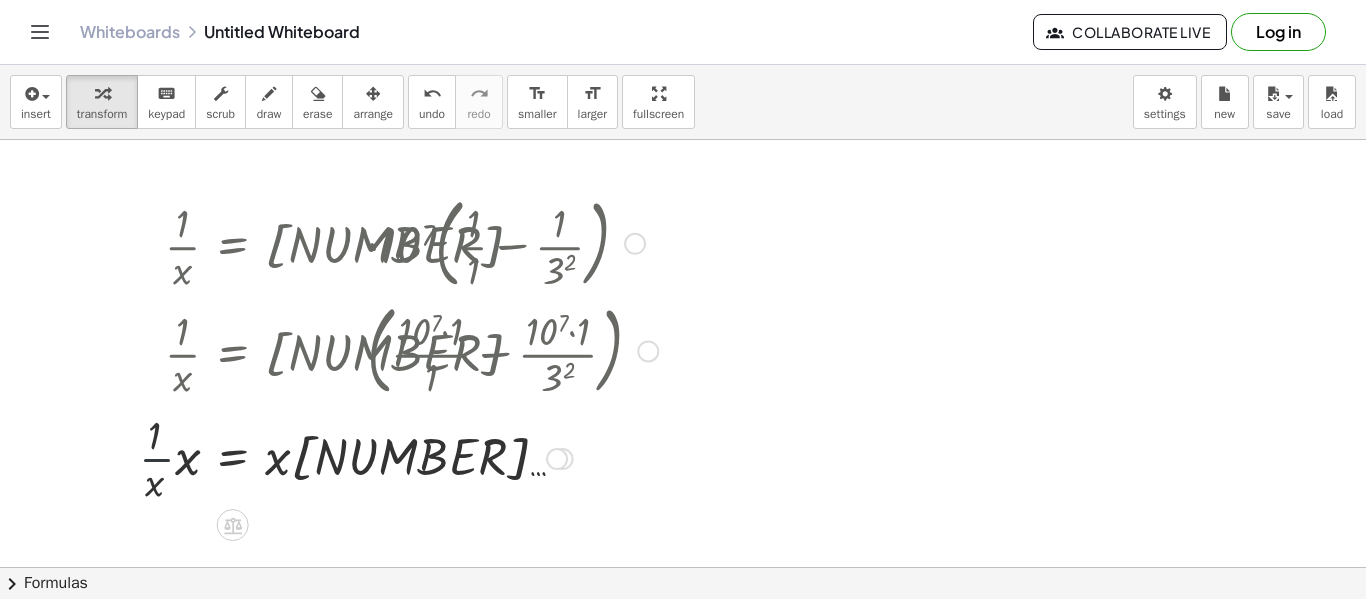 click at bounding box center [398, 457] 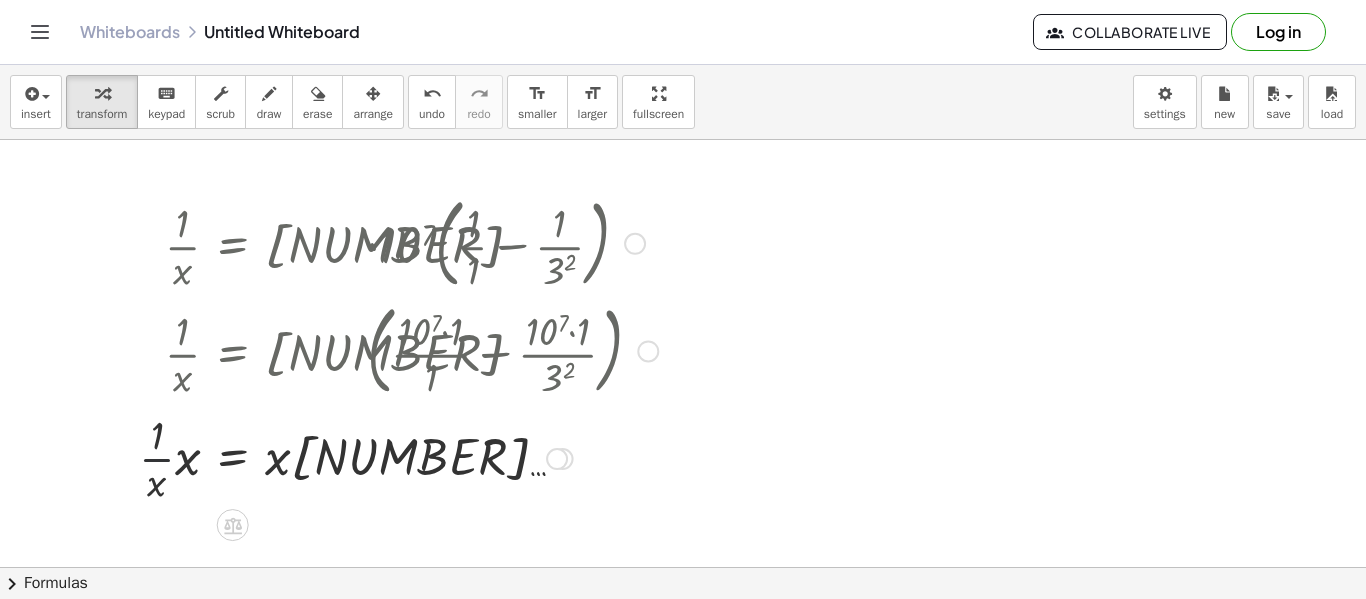 click at bounding box center (398, 457) 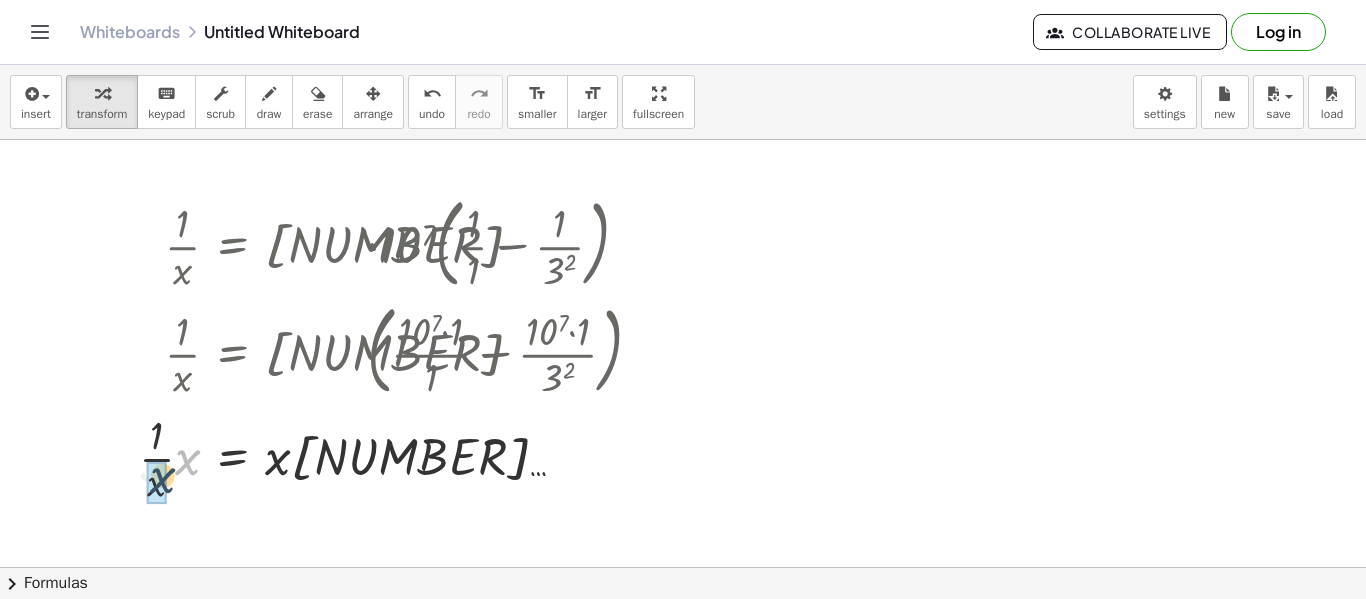 drag, startPoint x: 187, startPoint y: 460, endPoint x: 162, endPoint y: 478, distance: 30.805843 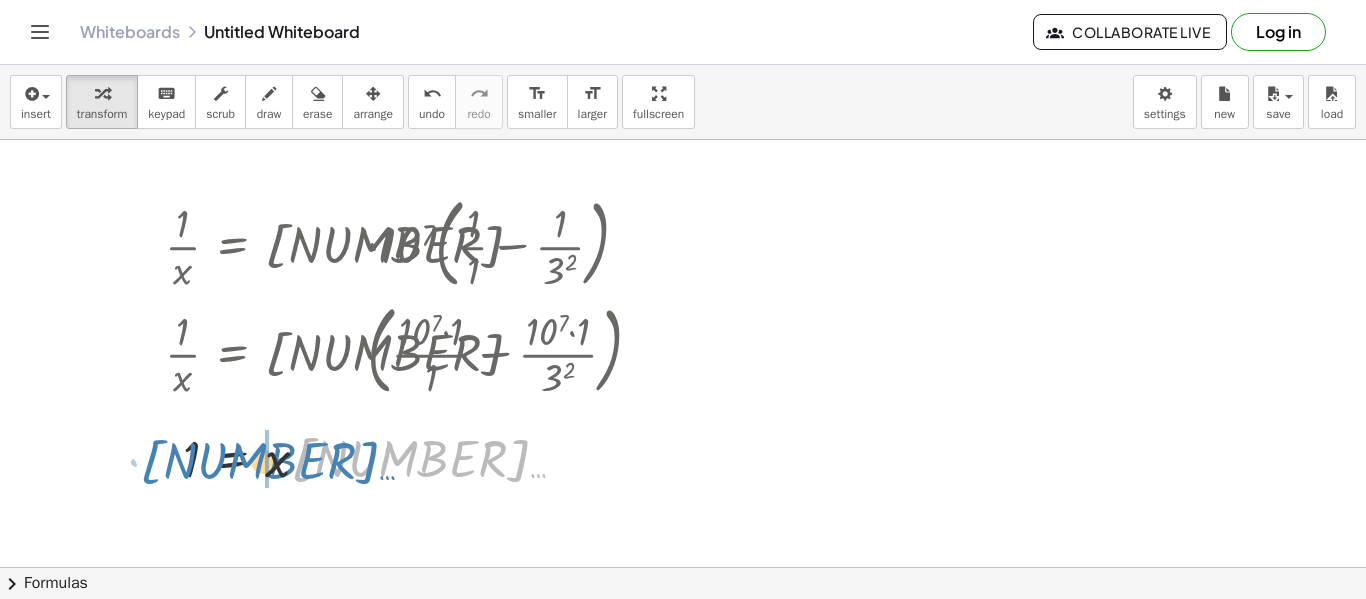 drag, startPoint x: 330, startPoint y: 450, endPoint x: 178, endPoint y: 451, distance: 152.0033 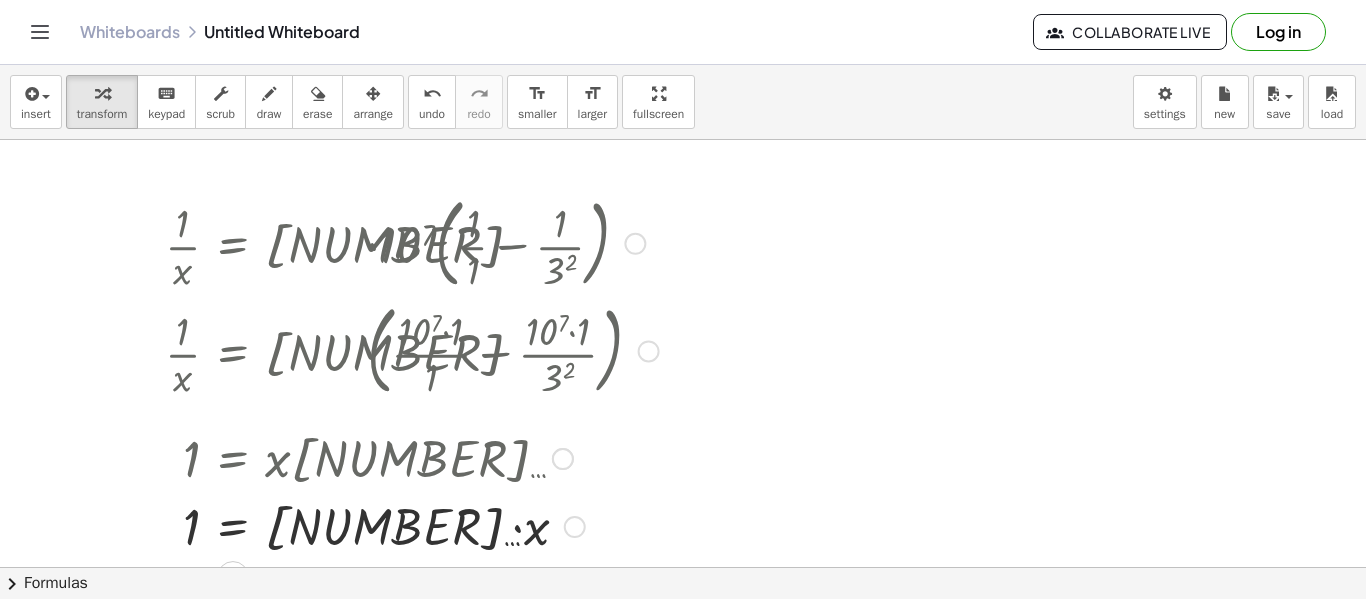 click at bounding box center [412, 525] 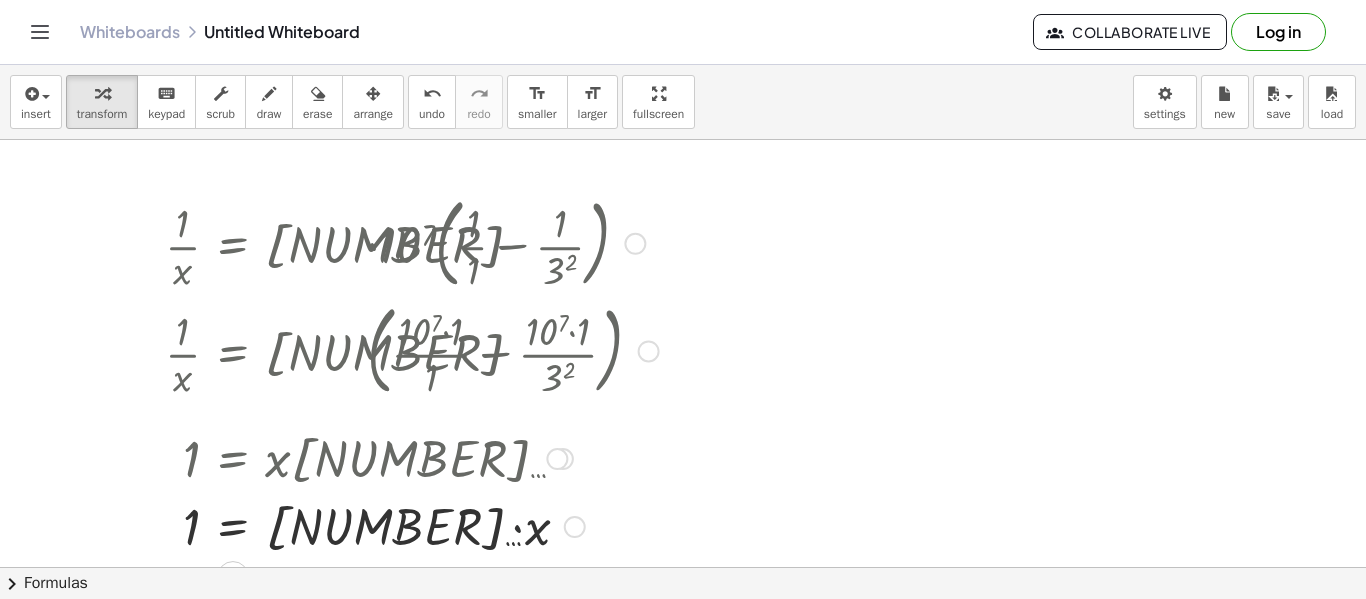 click at bounding box center (412, 525) 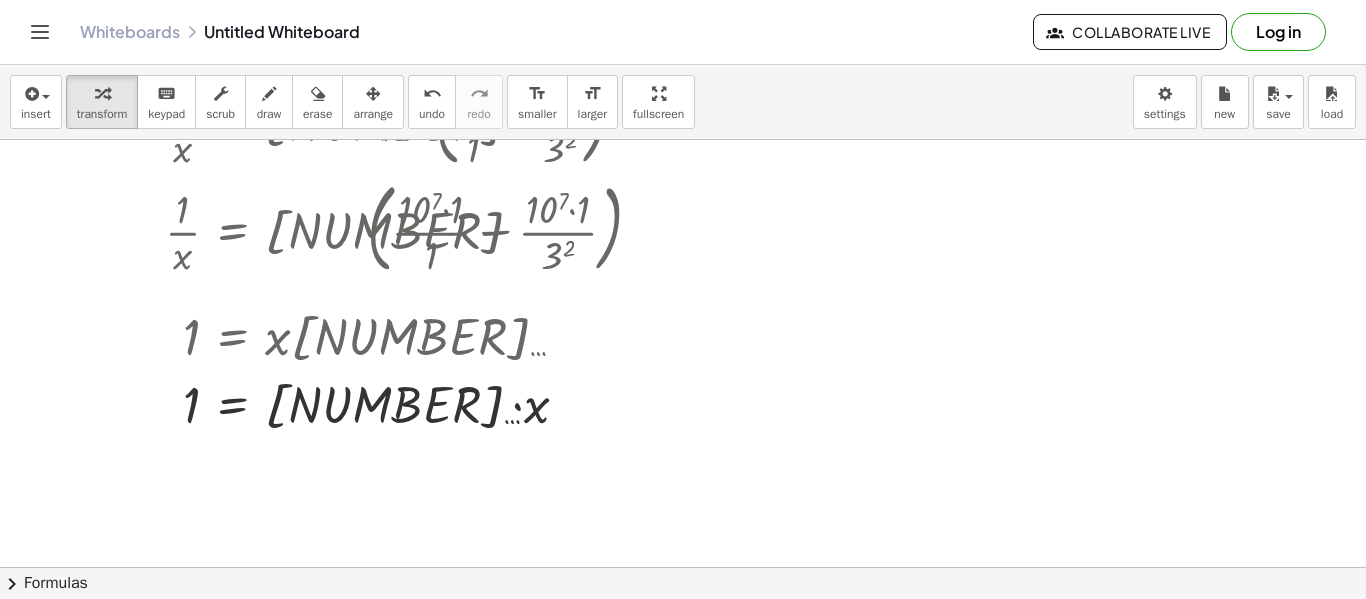 scroll, scrollTop: 123, scrollLeft: 0, axis: vertical 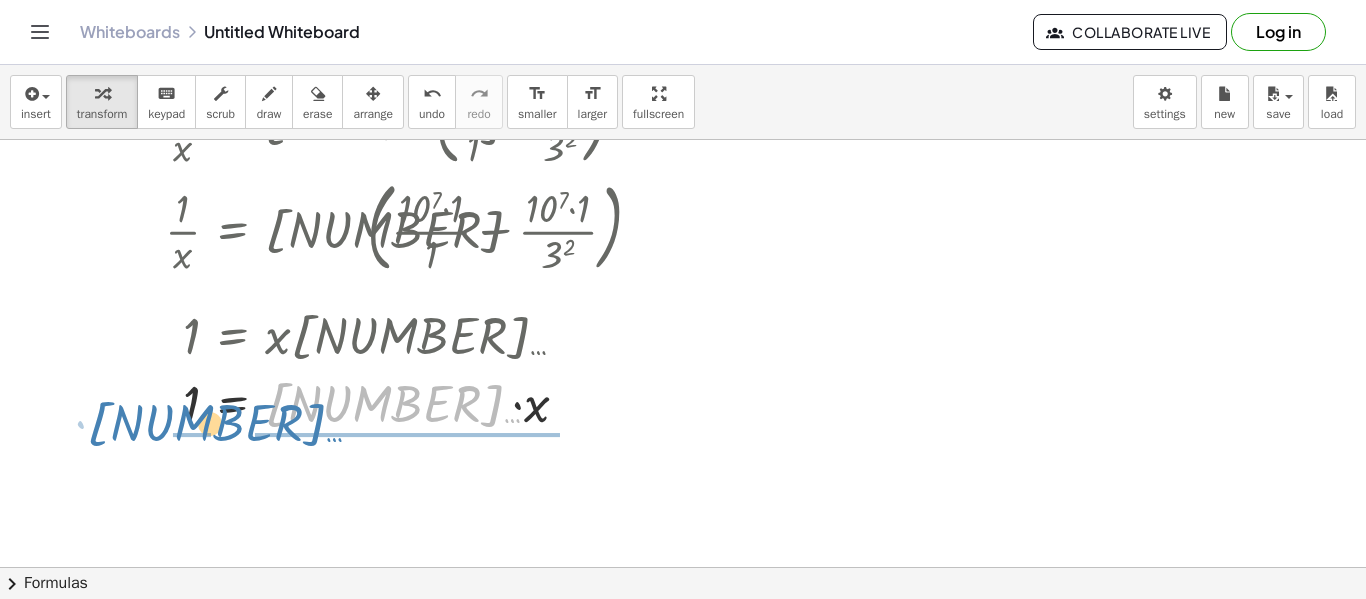drag, startPoint x: 346, startPoint y: 386, endPoint x: 172, endPoint y: 413, distance: 176.08237 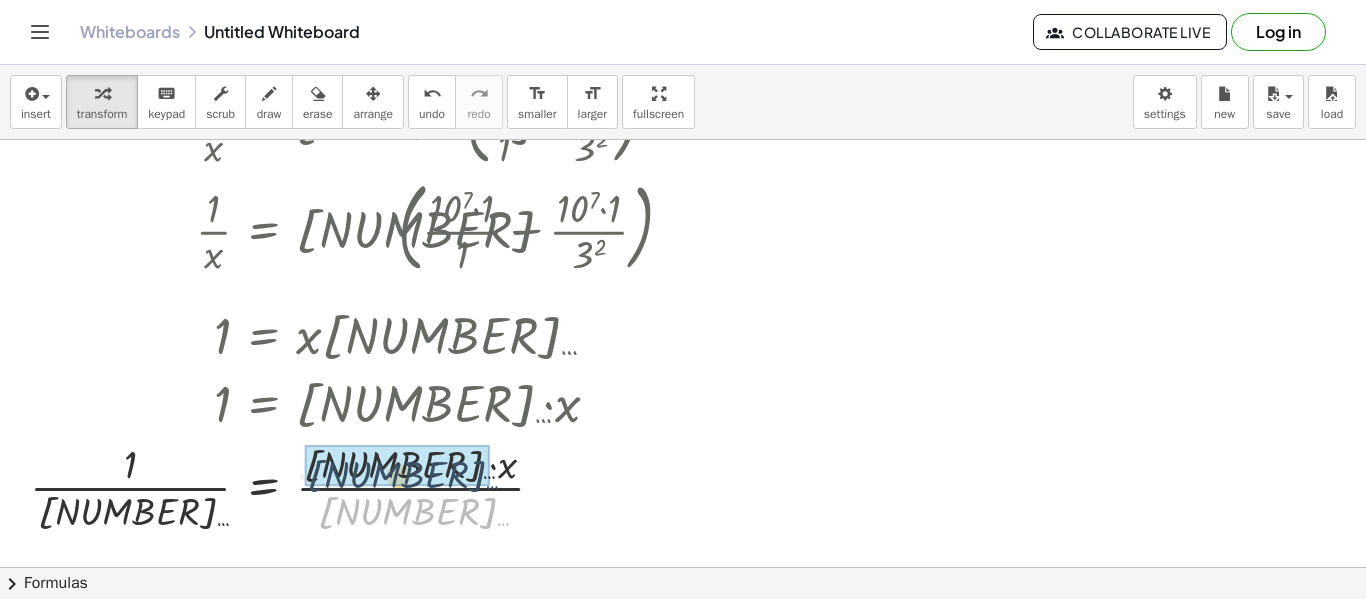 drag, startPoint x: 428, startPoint y: 507, endPoint x: 422, endPoint y: 485, distance: 22.803509 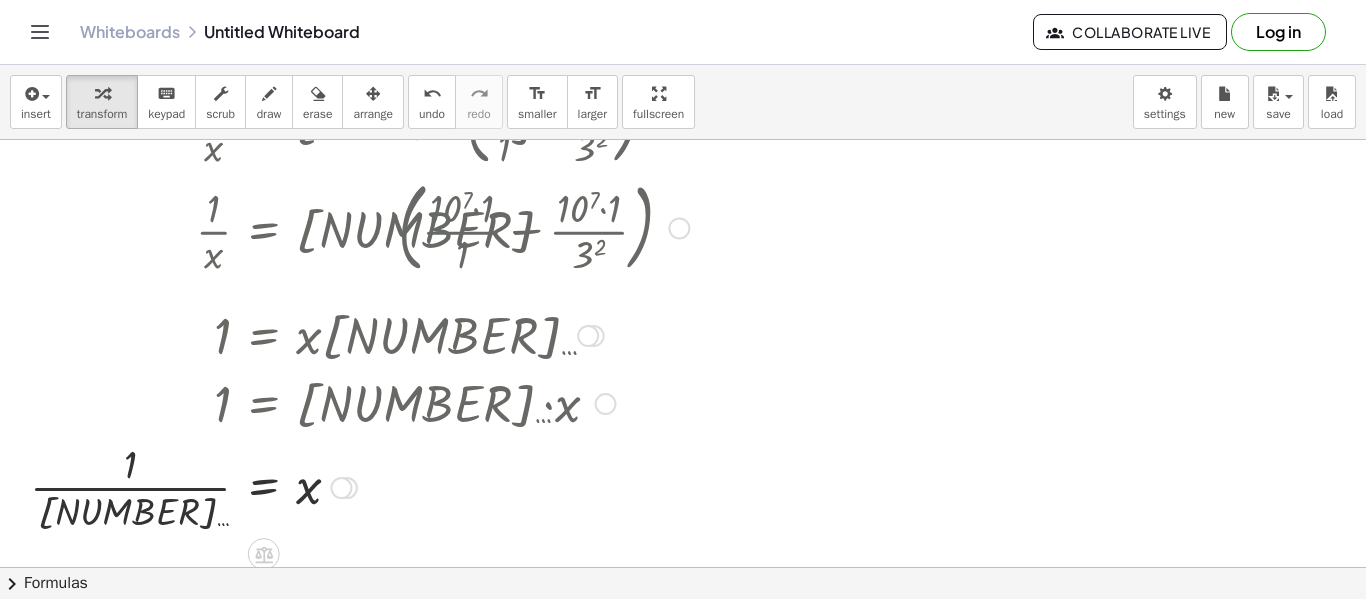 click at bounding box center [359, 486] 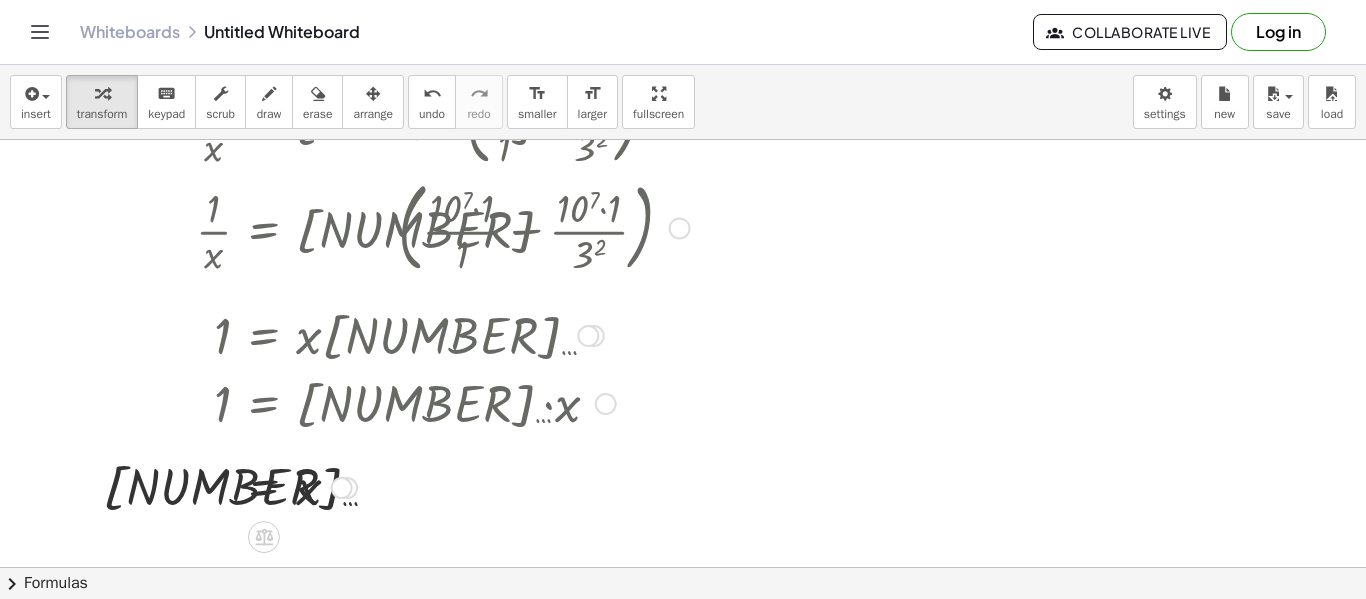 click at bounding box center (396, 486) 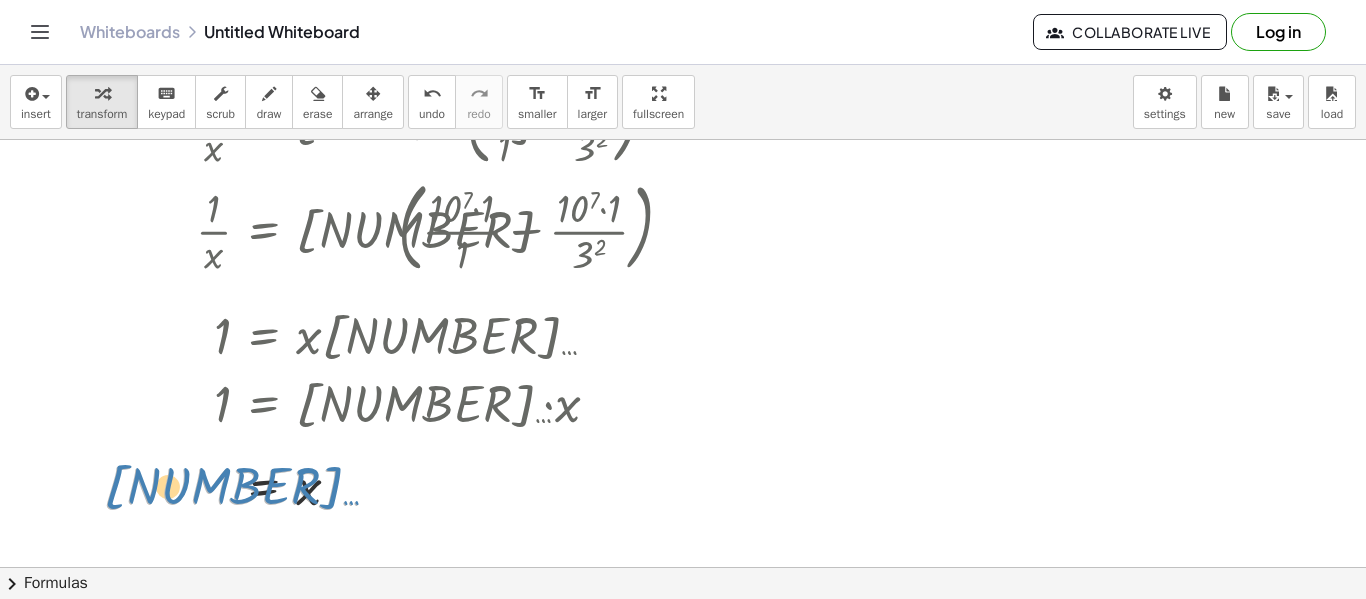 click at bounding box center (396, 486) 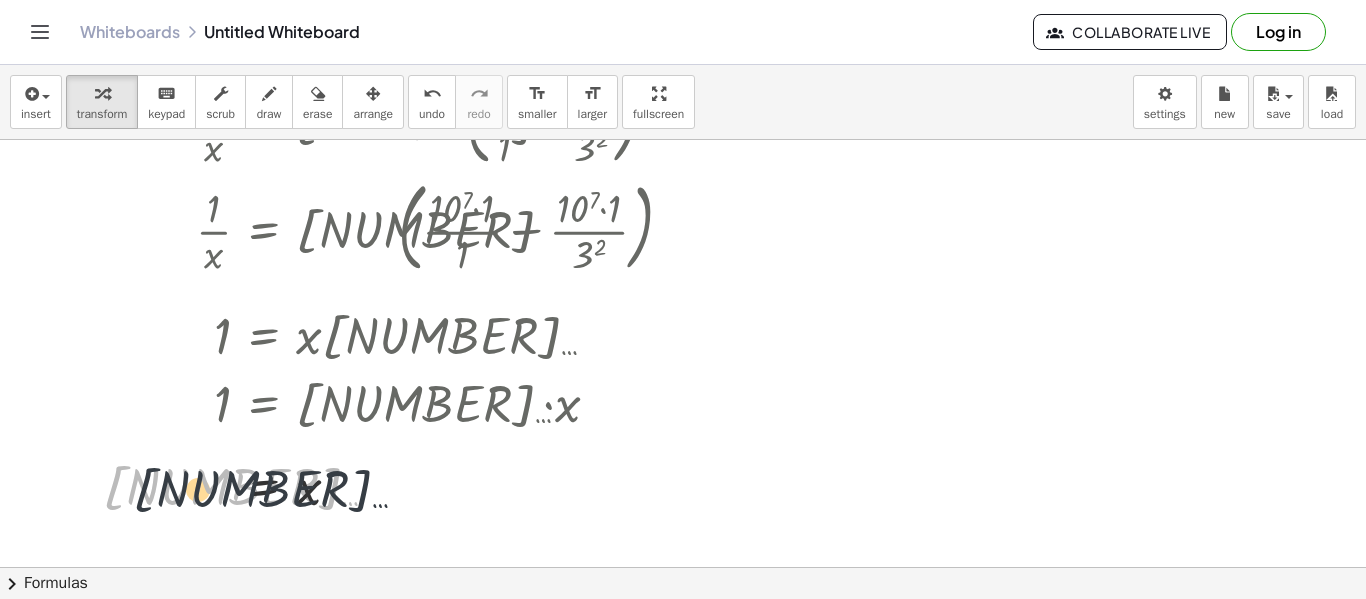 drag, startPoint x: 201, startPoint y: 487, endPoint x: 242, endPoint y: 488, distance: 41.01219 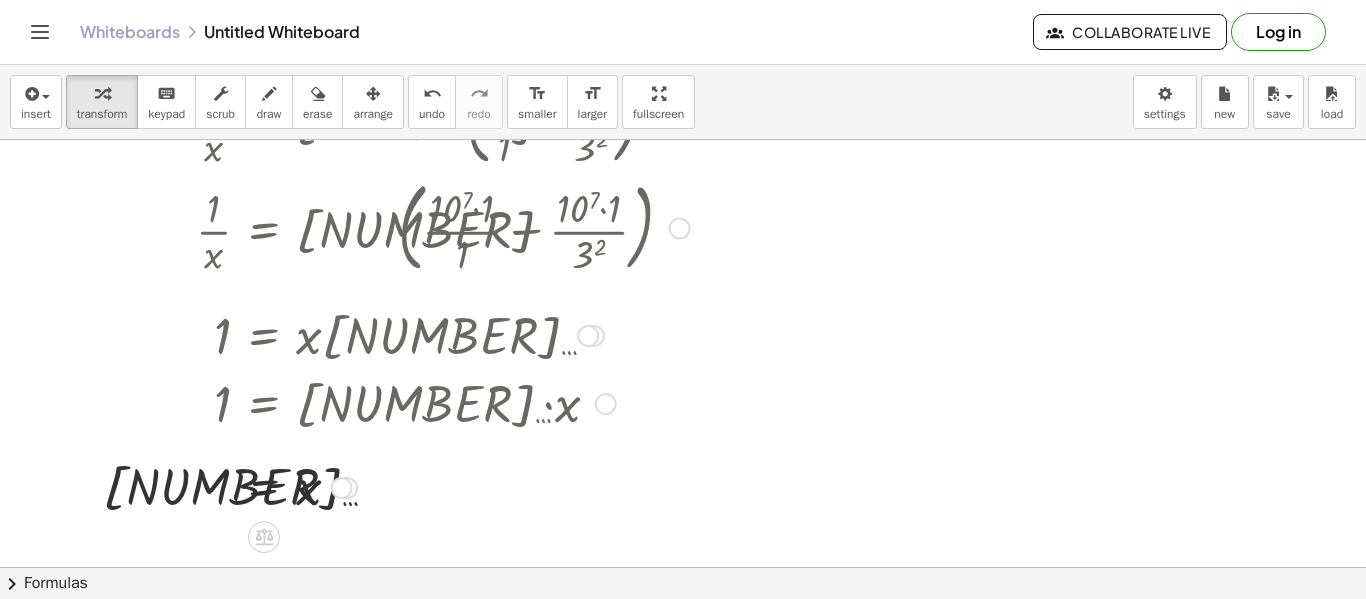 click at bounding box center [396, 486] 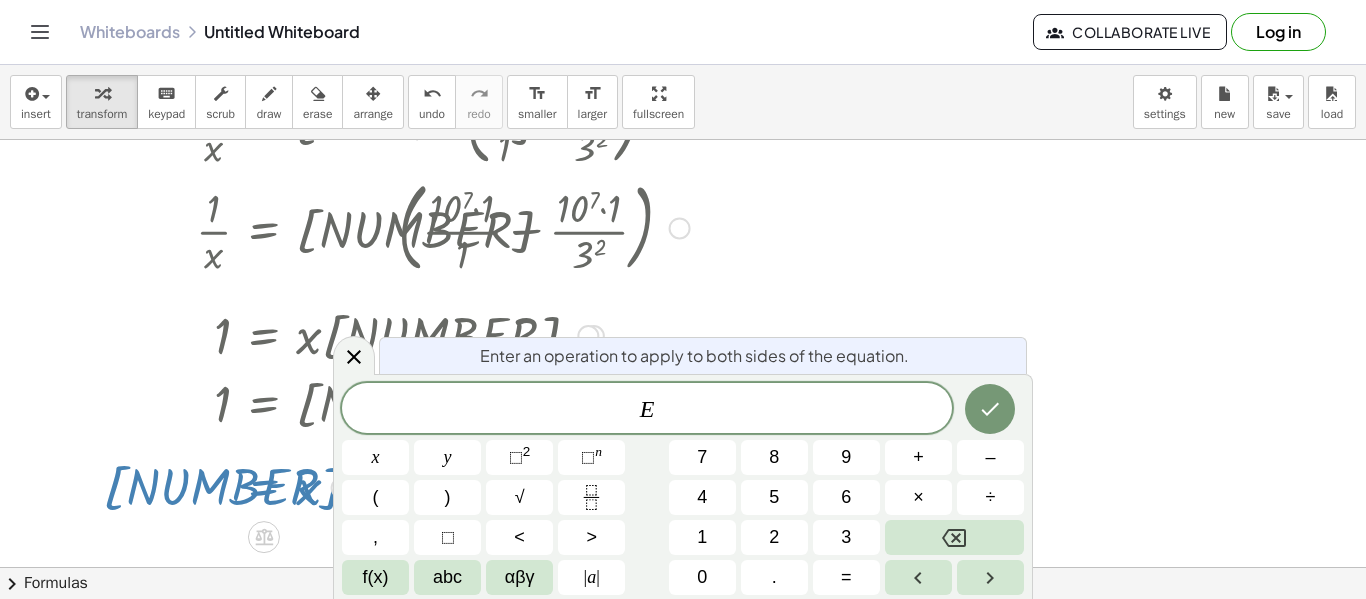 click at bounding box center [396, 486] 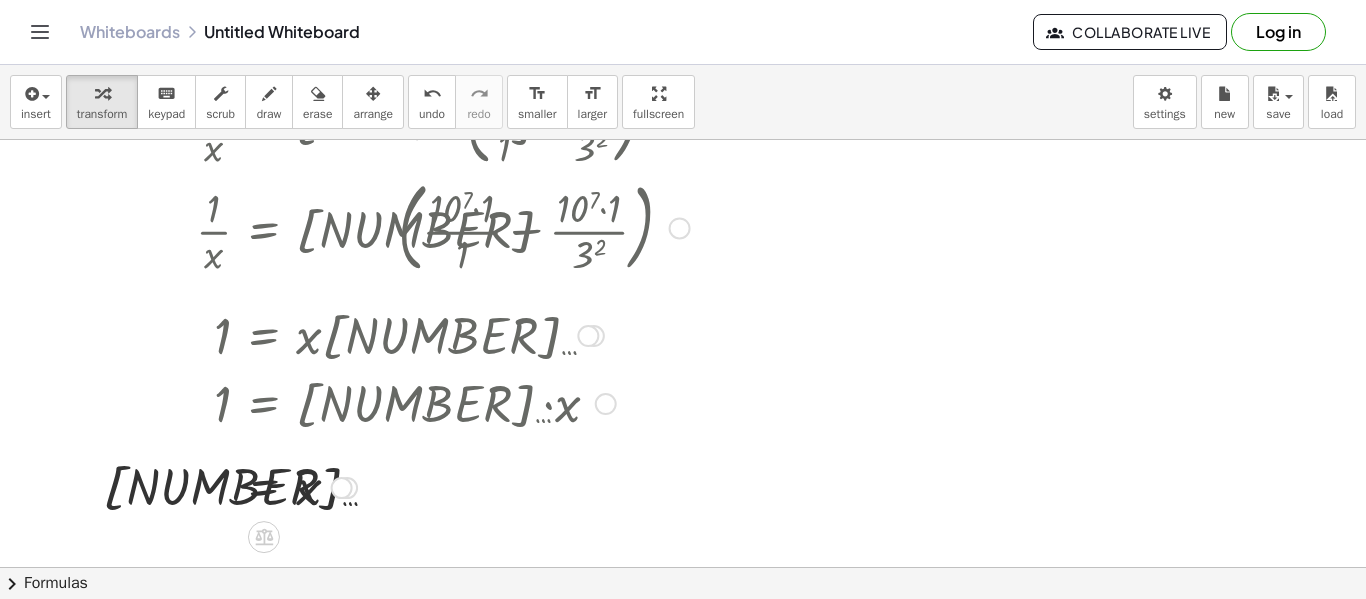 click at bounding box center (396, 486) 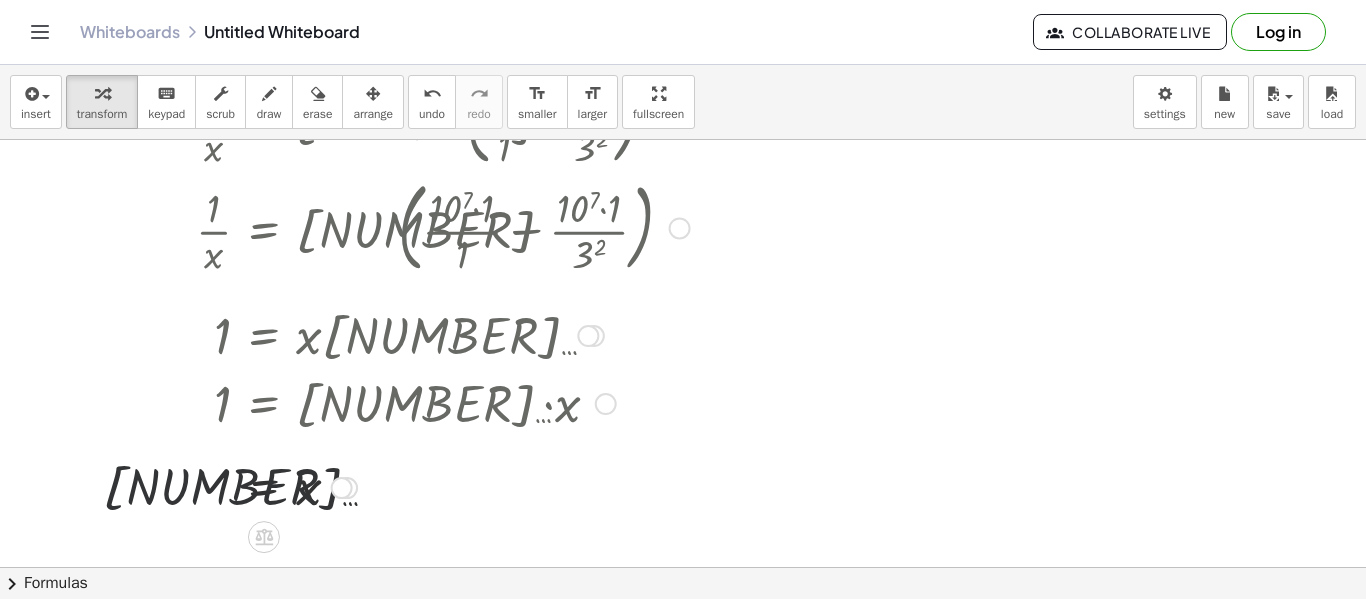 click at bounding box center (396, 486) 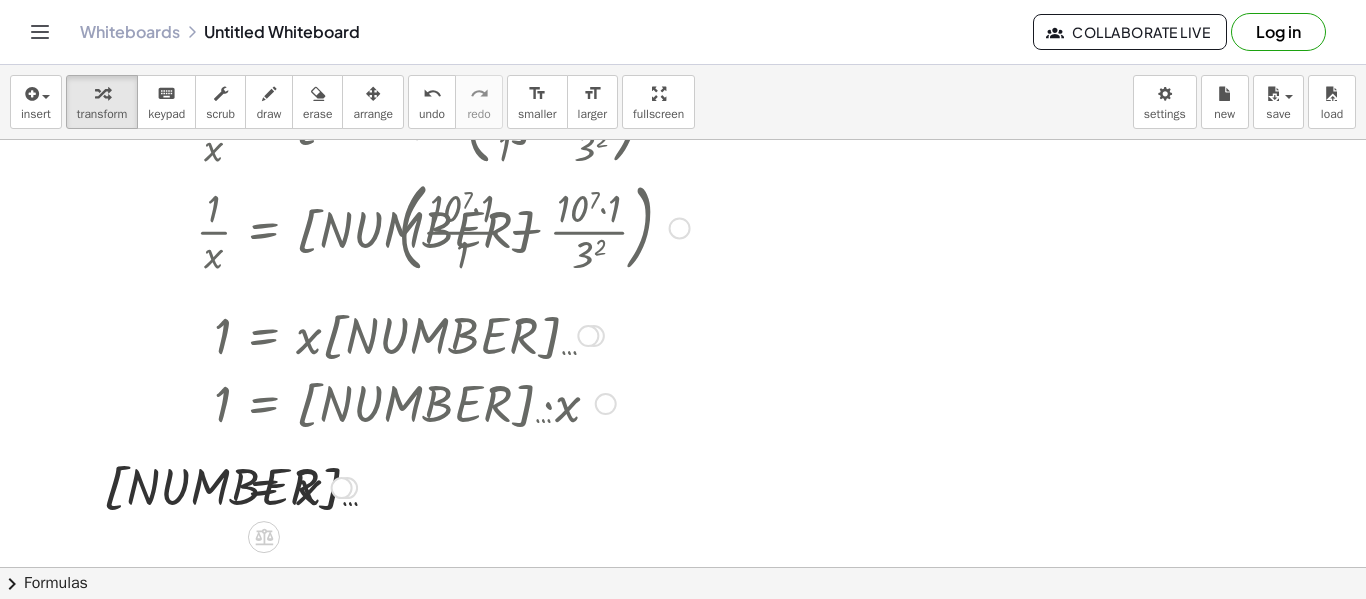 click at bounding box center (396, 486) 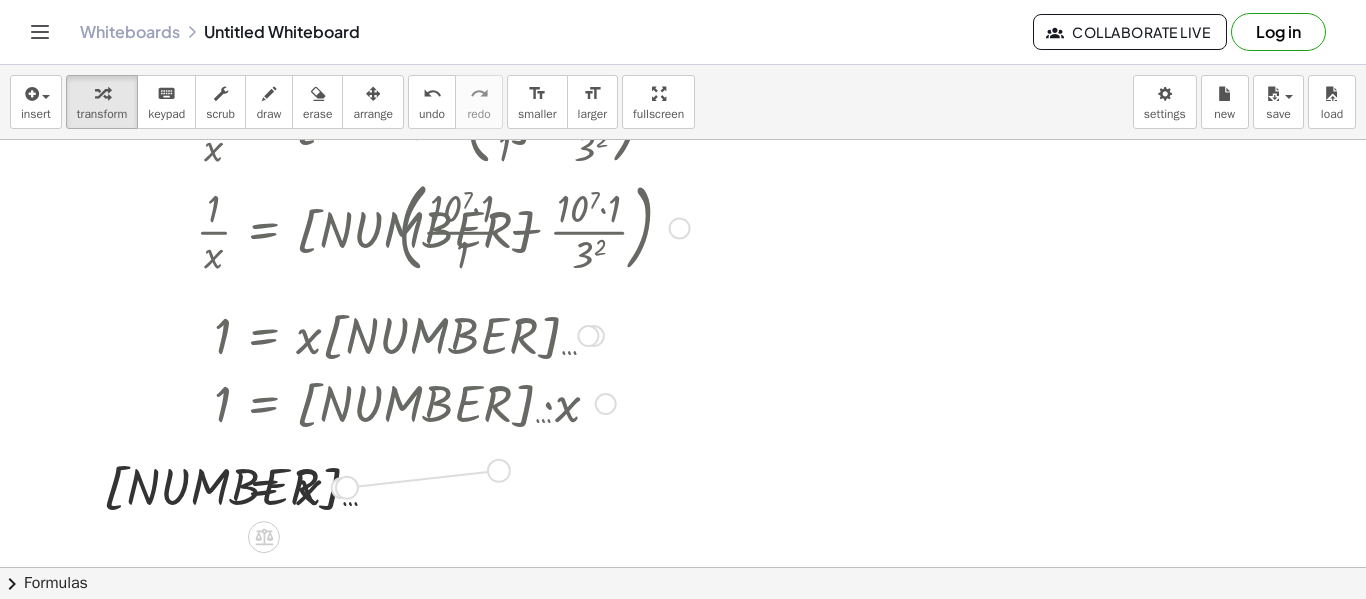 drag, startPoint x: 350, startPoint y: 487, endPoint x: 536, endPoint y: 471, distance: 186.6869 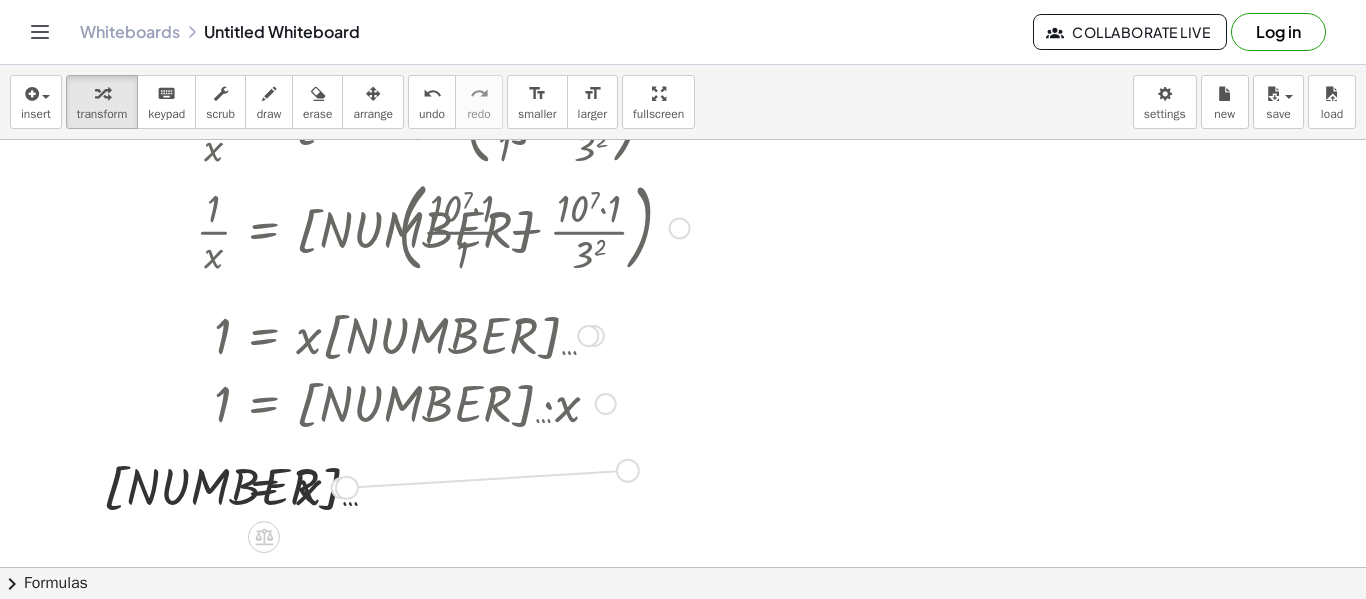 drag, startPoint x: 354, startPoint y: 490, endPoint x: 645, endPoint y: 471, distance: 291.61963 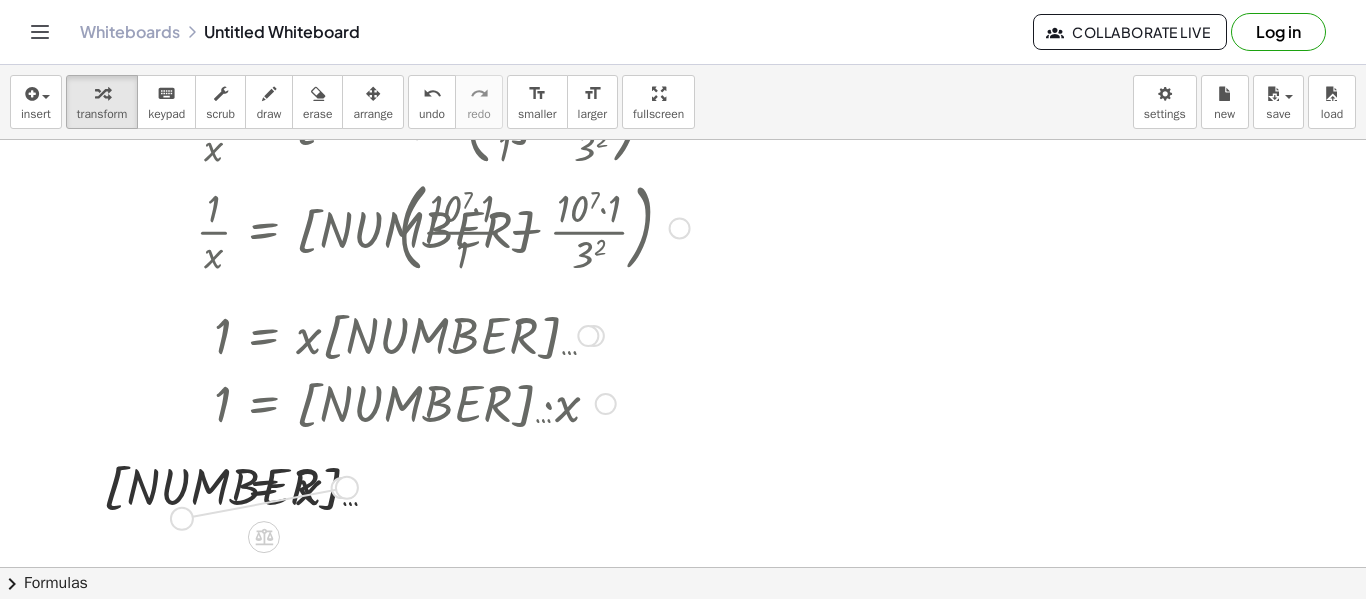 drag, startPoint x: 348, startPoint y: 491, endPoint x: 174, endPoint y: 522, distance: 176.73993 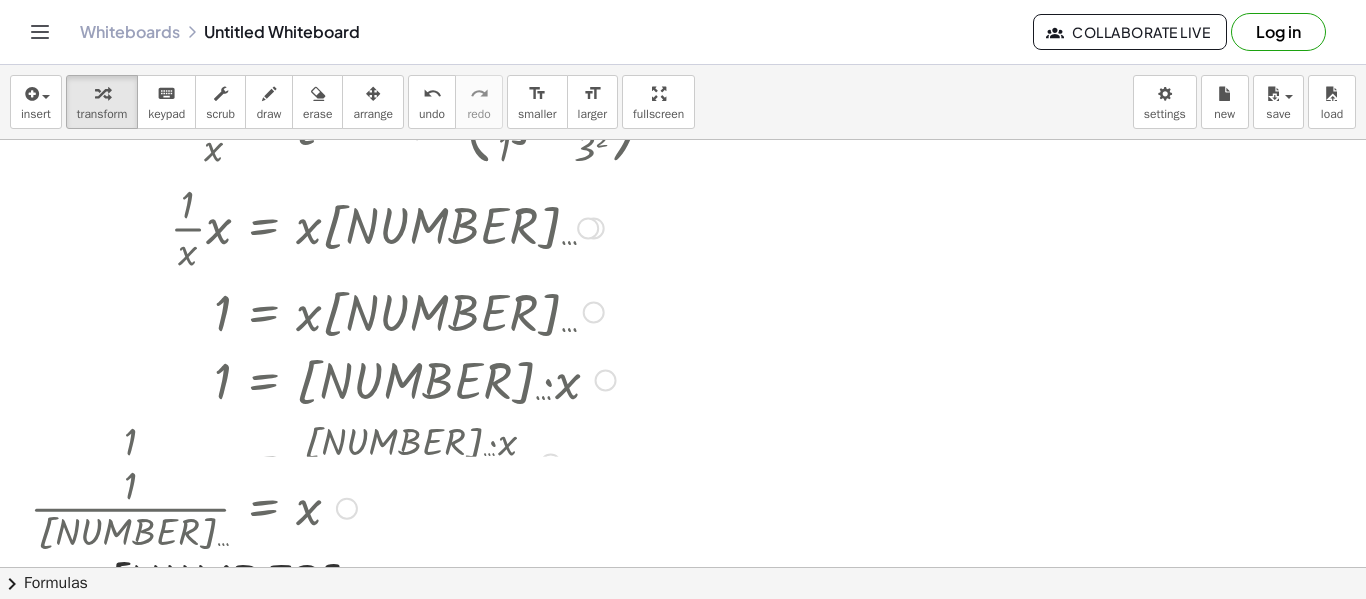 drag, startPoint x: 352, startPoint y: 491, endPoint x: 356, endPoint y: 622, distance: 131.06105 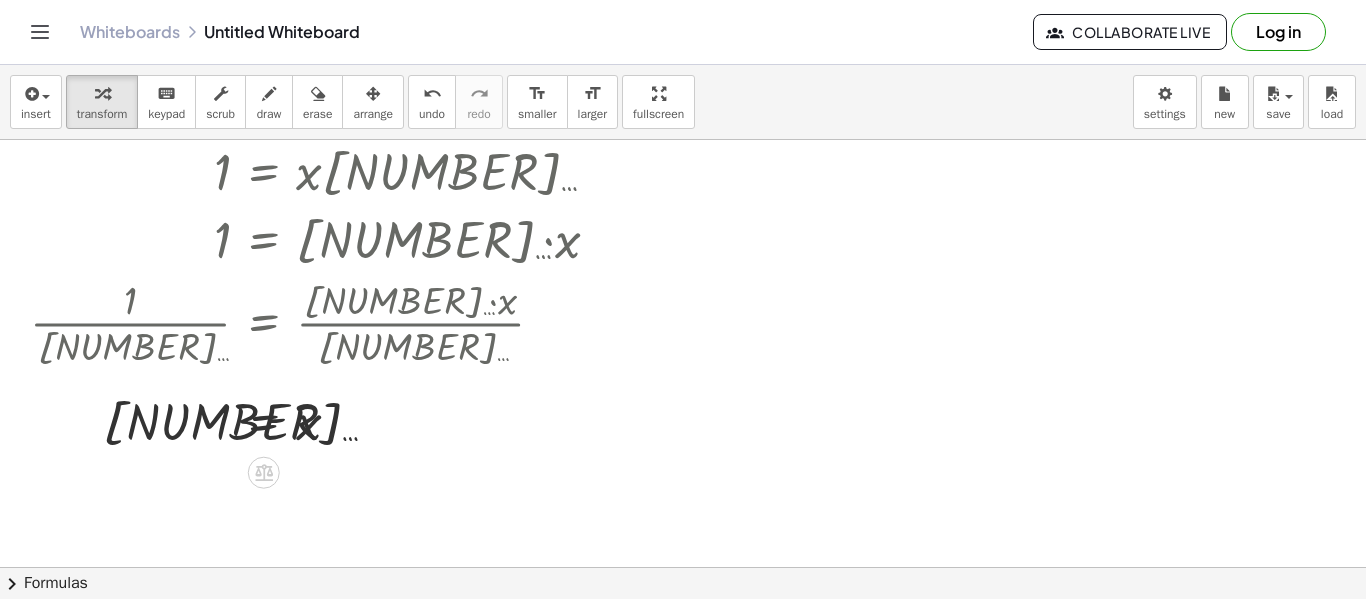 scroll, scrollTop: 266, scrollLeft: 0, axis: vertical 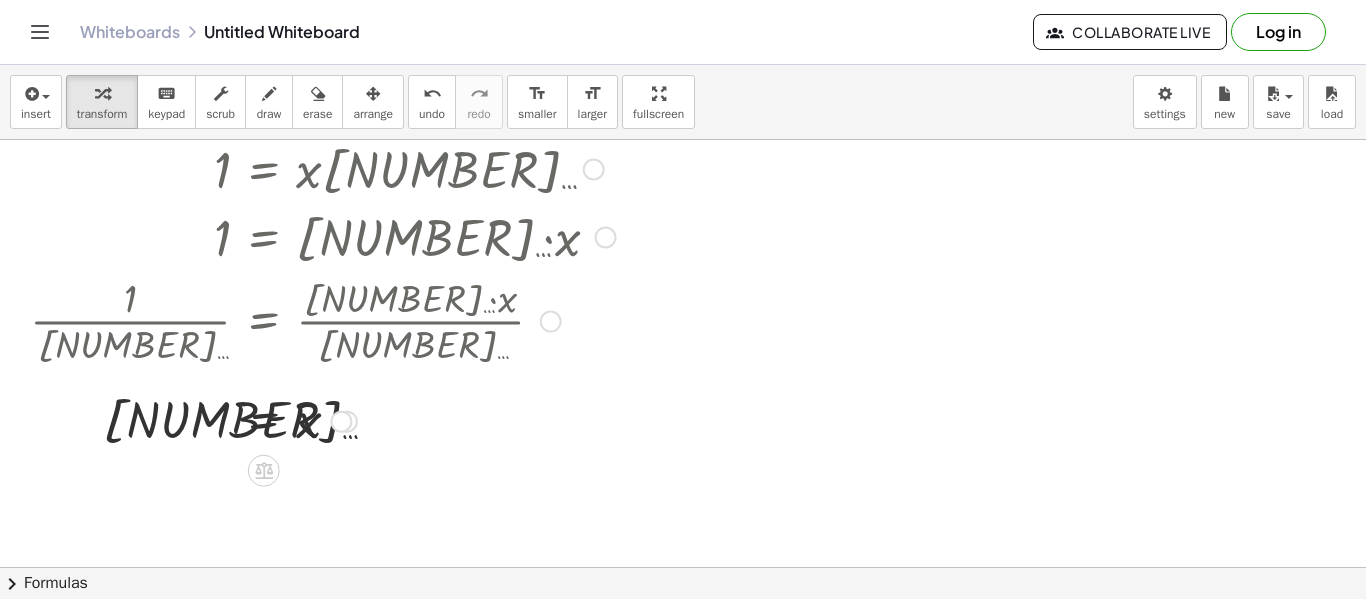 drag, startPoint x: 346, startPoint y: 414, endPoint x: 280, endPoint y: 390, distance: 70.2282 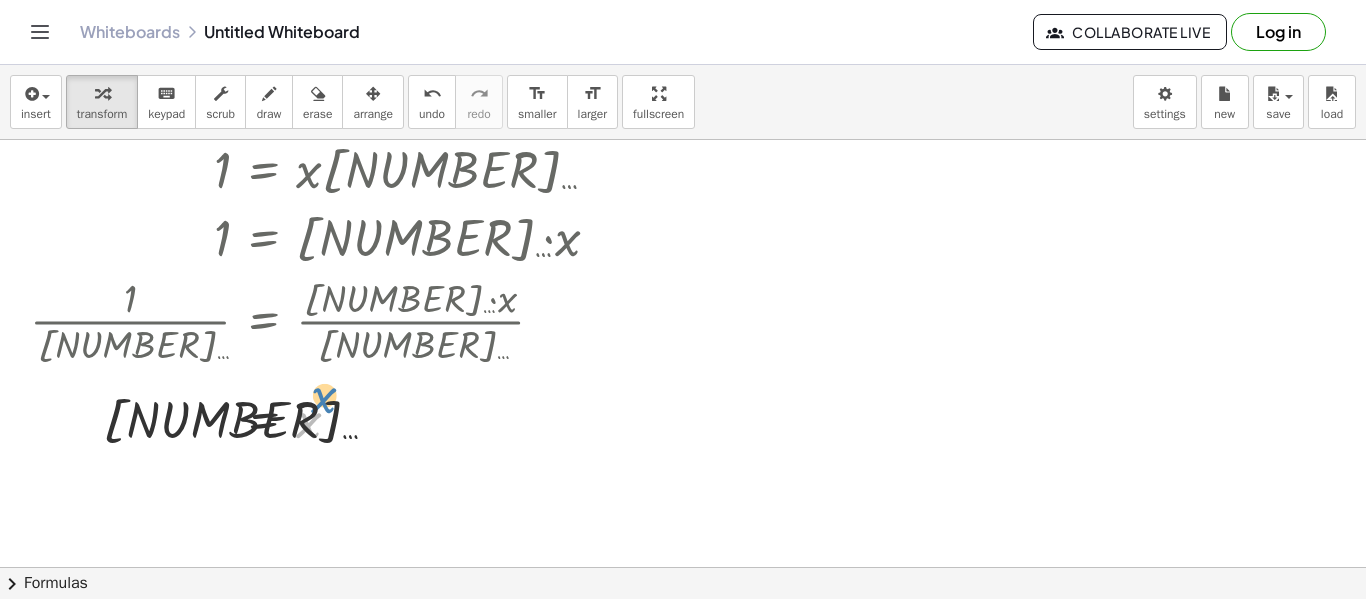 drag, startPoint x: 280, startPoint y: 390, endPoint x: 314, endPoint y: 445, distance: 64.66065 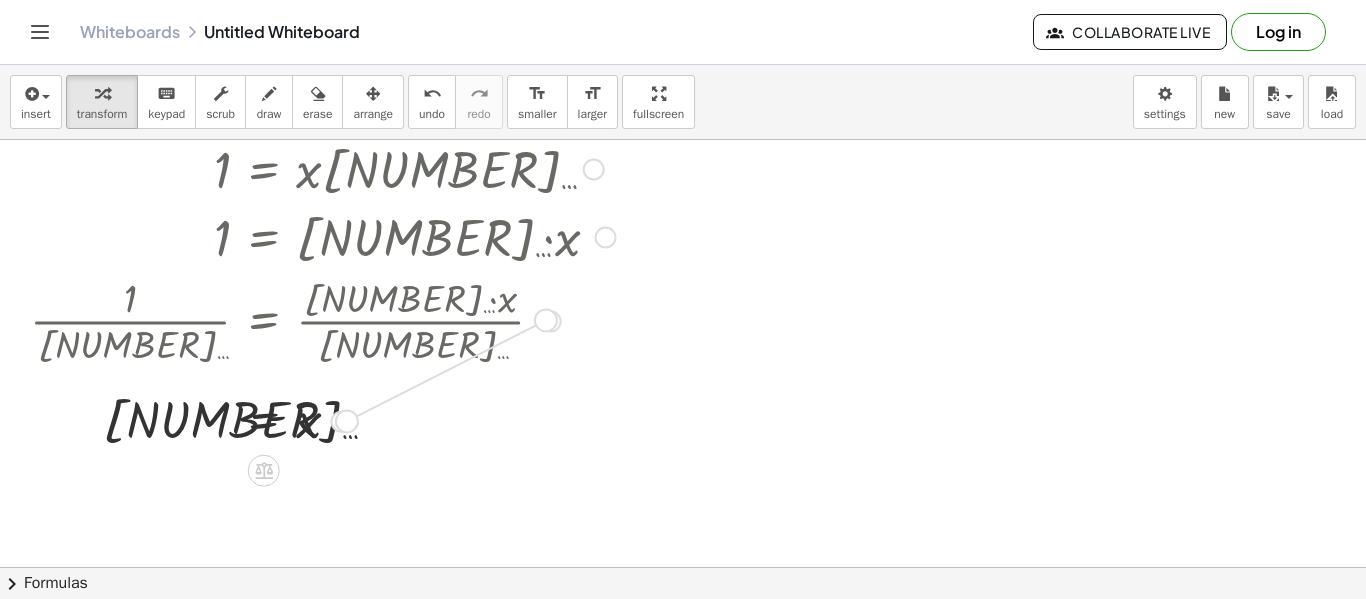 drag, startPoint x: 352, startPoint y: 422, endPoint x: 556, endPoint y: 314, distance: 230.82462 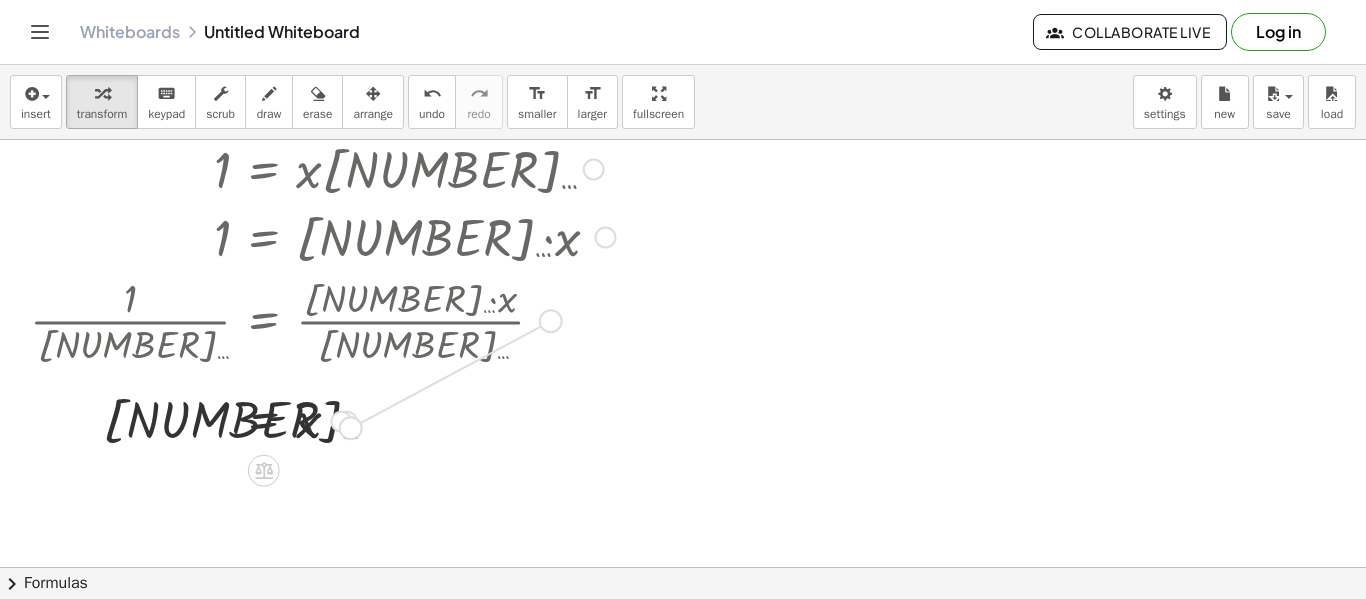 drag, startPoint x: 556, startPoint y: 314, endPoint x: 354, endPoint y: 421, distance: 228.58916 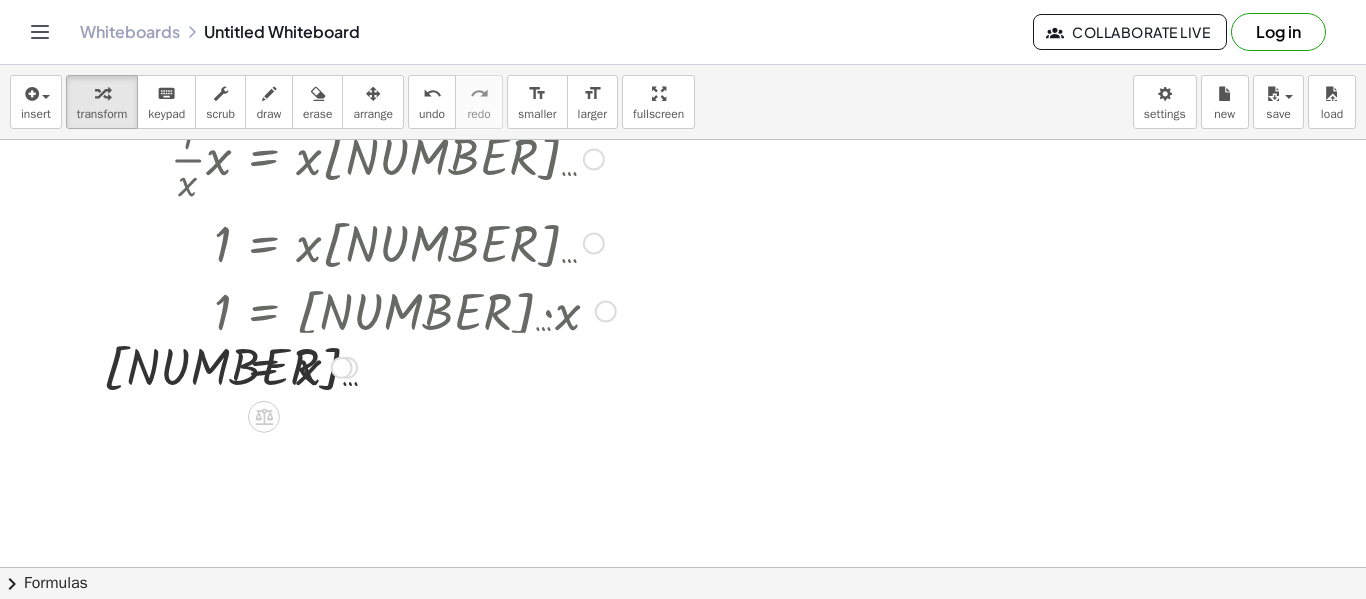 drag, startPoint x: 354, startPoint y: 421, endPoint x: 275, endPoint y: 374, distance: 91.92388 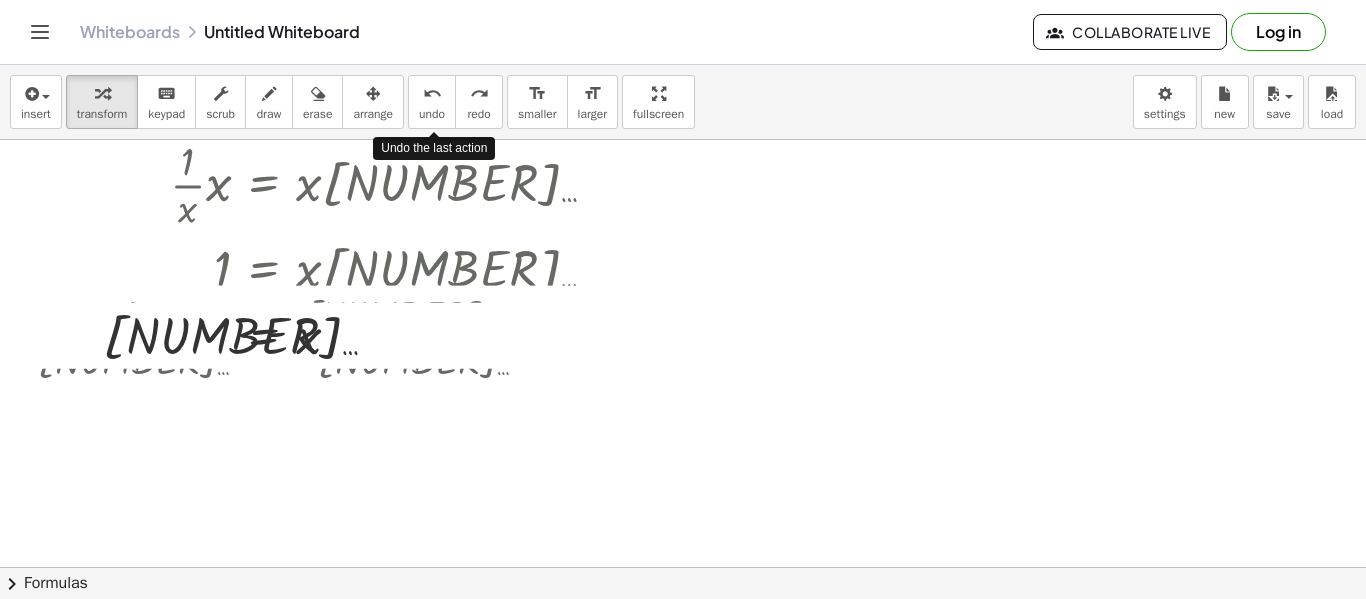 click on "undo" at bounding box center [432, 114] 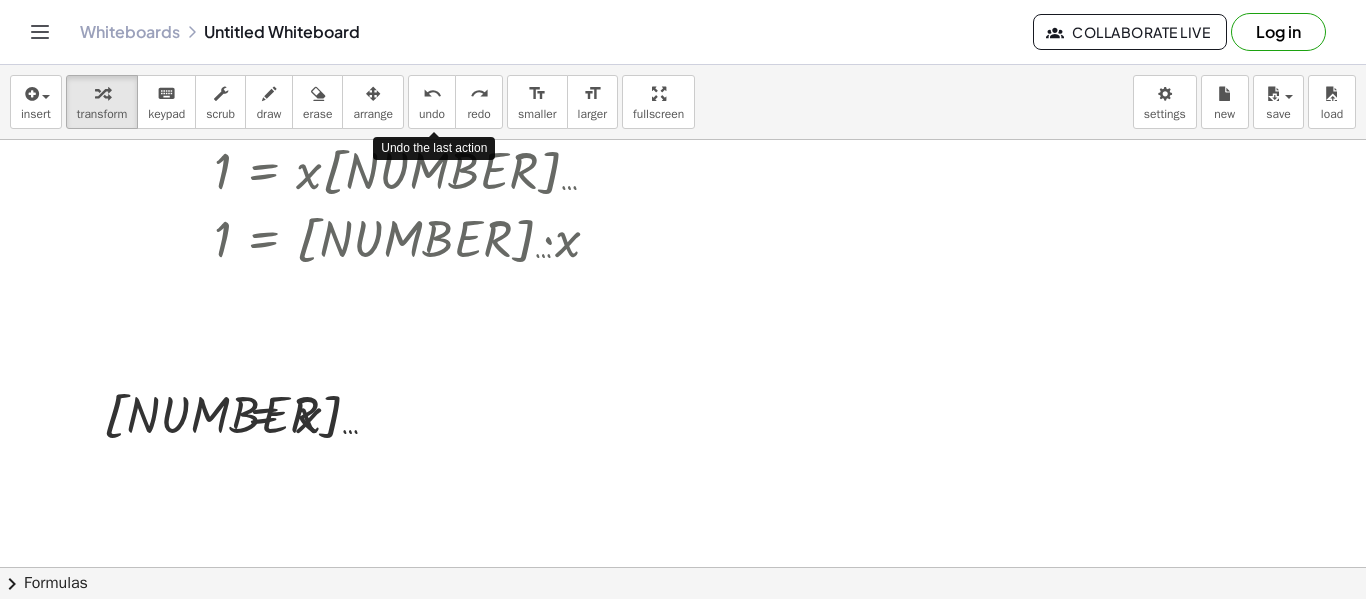click on "undo" at bounding box center (432, 114) 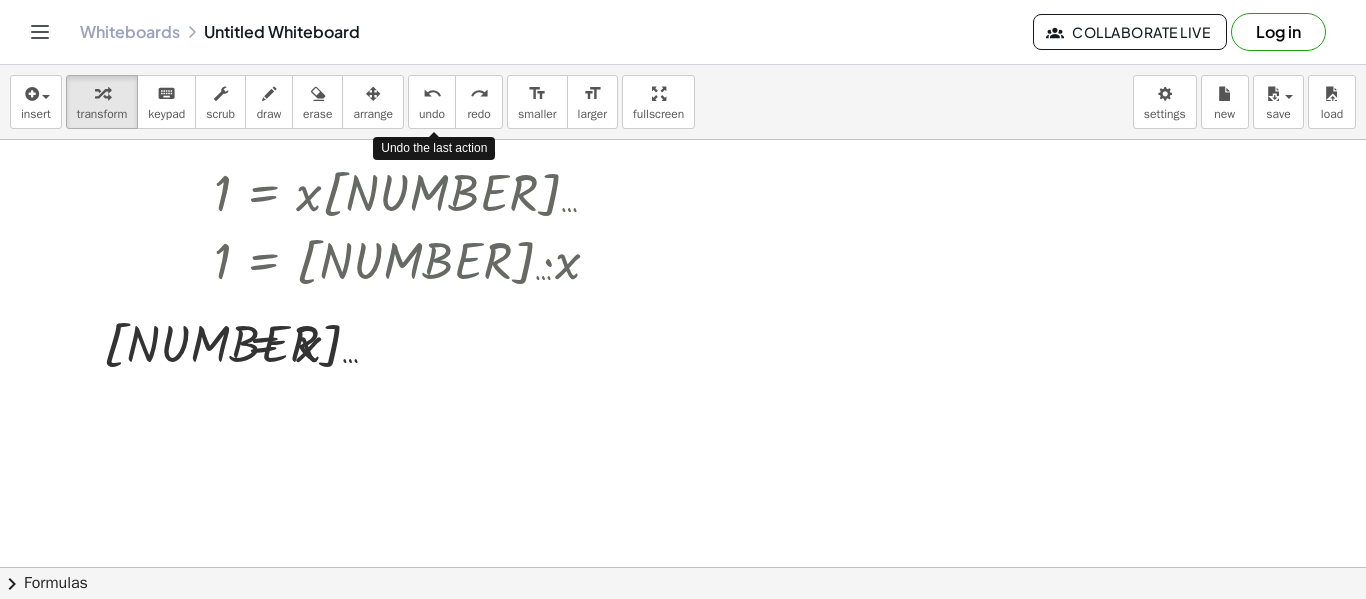 click on "undo" at bounding box center (432, 114) 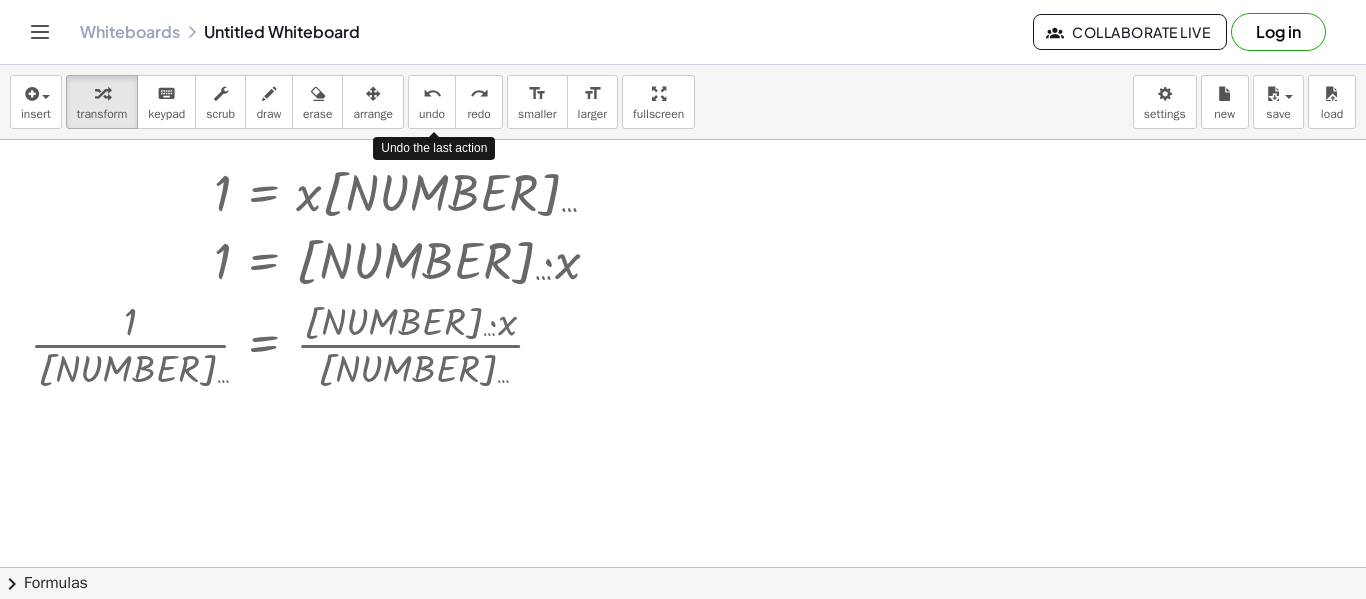 click on "undo" at bounding box center (432, 114) 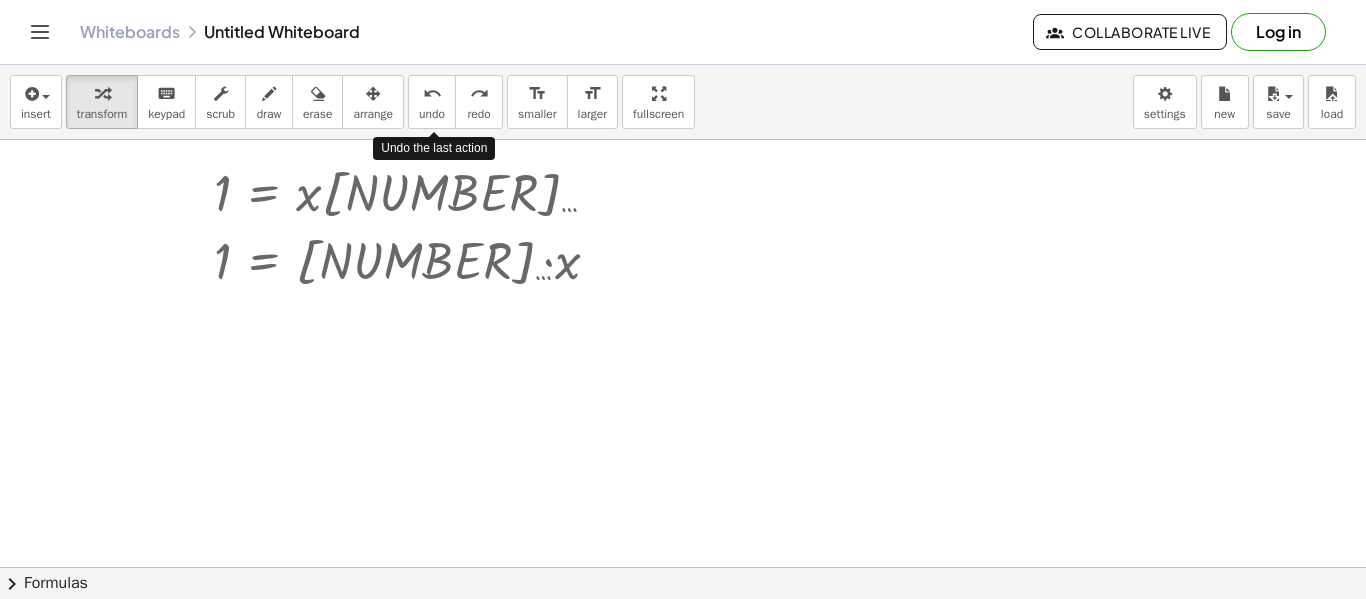 click on "undo" at bounding box center [432, 114] 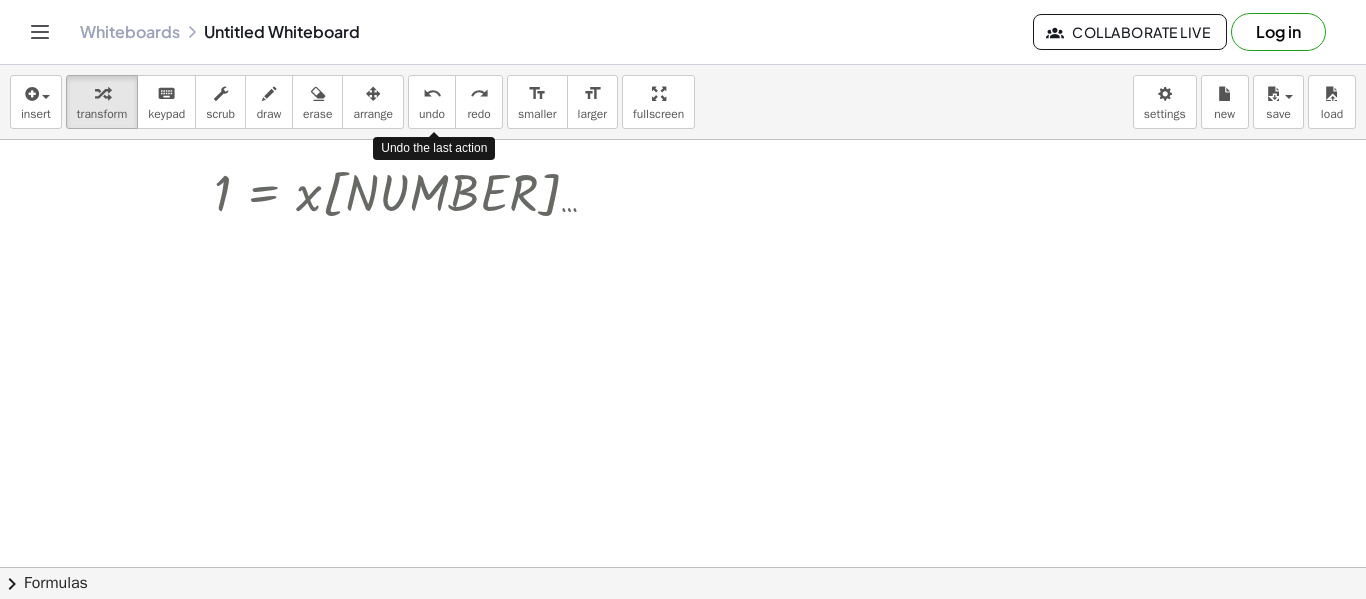 click on "undo" at bounding box center (432, 114) 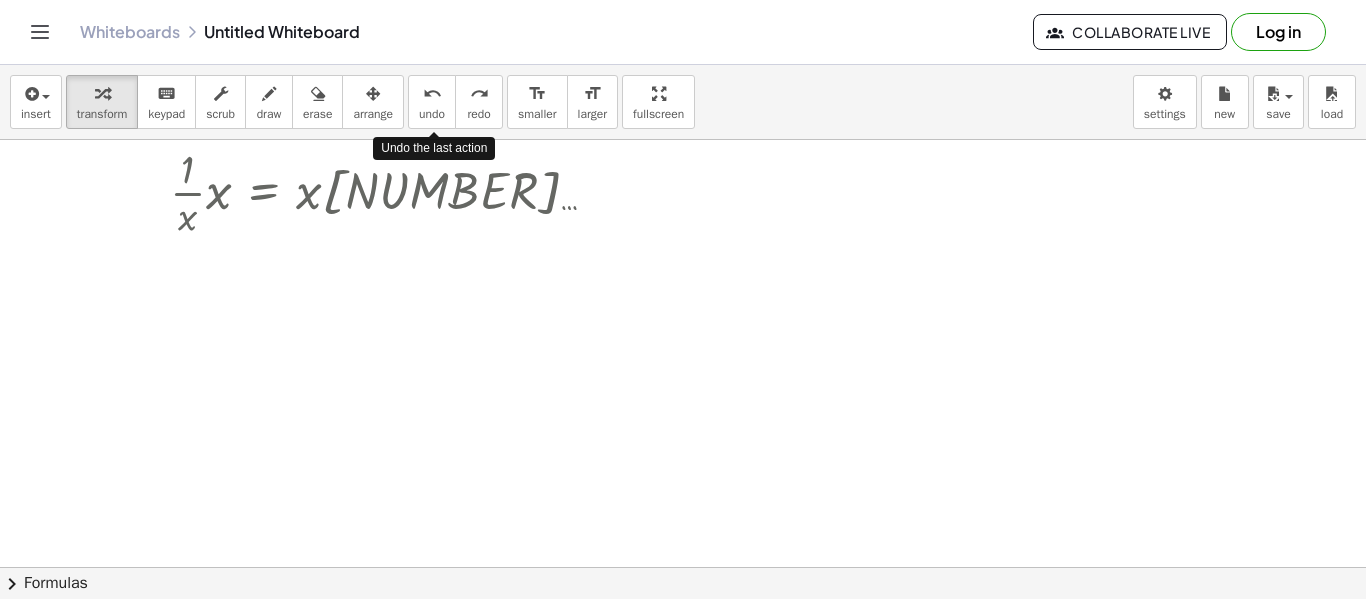 click on "undo" at bounding box center [432, 114] 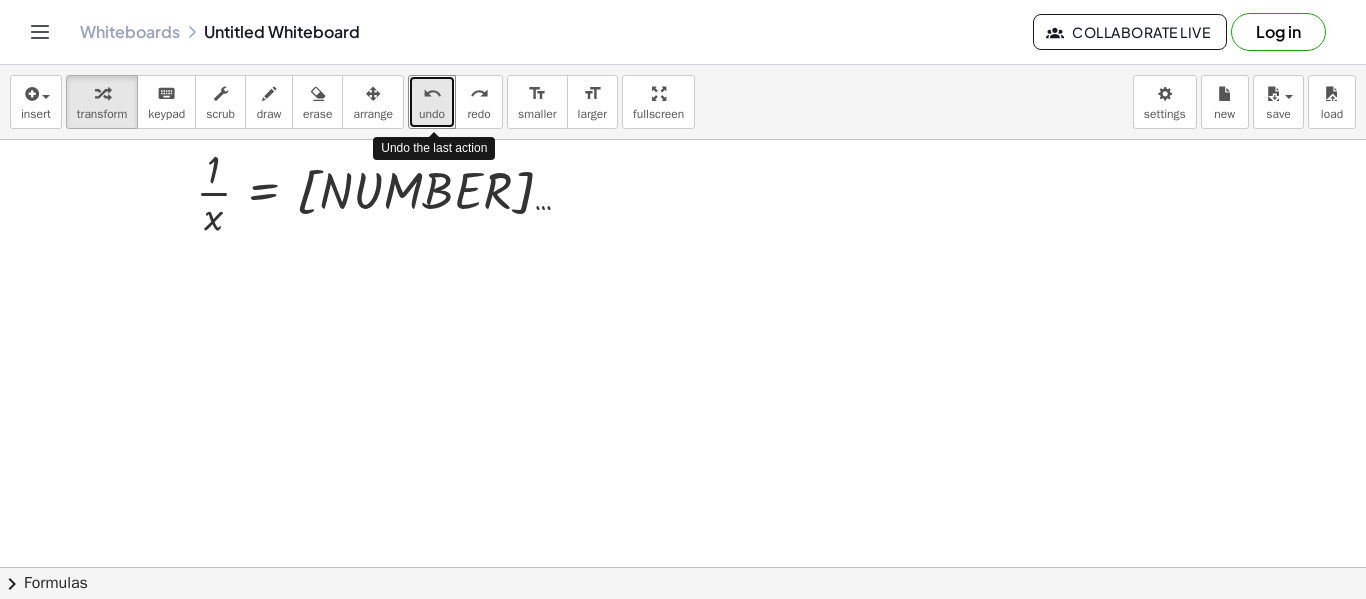 drag, startPoint x: 423, startPoint y: 118, endPoint x: 346, endPoint y: 309, distance: 205.93689 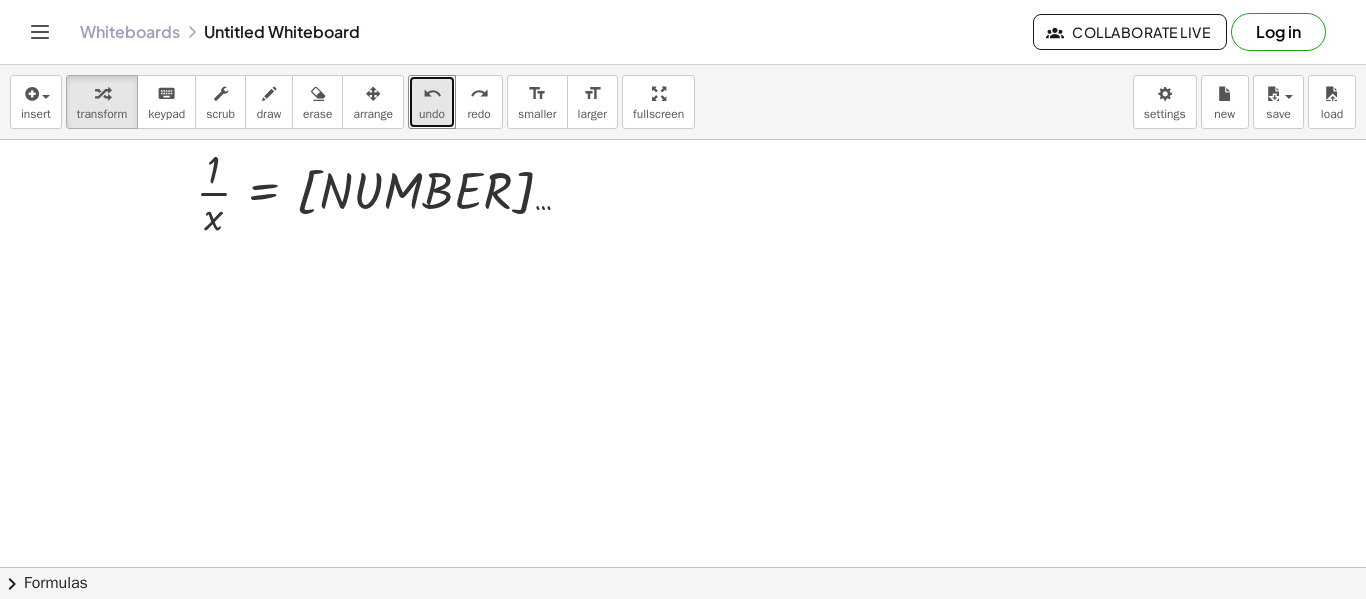 type 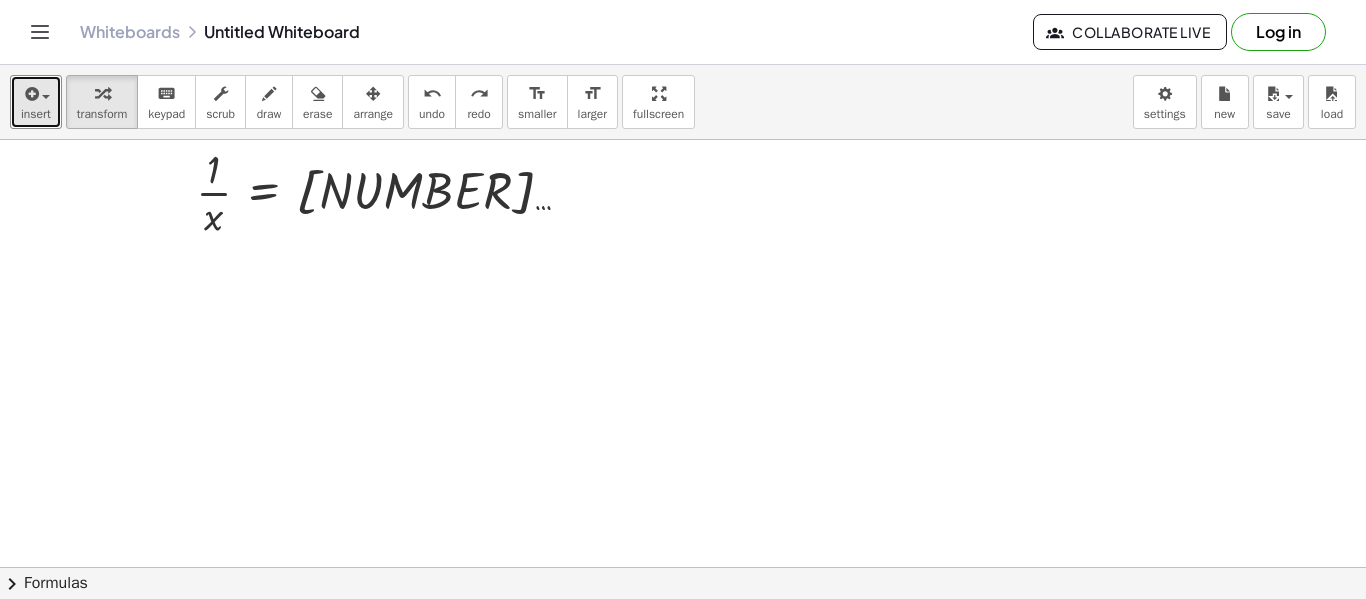 click on "insert" at bounding box center (36, 102) 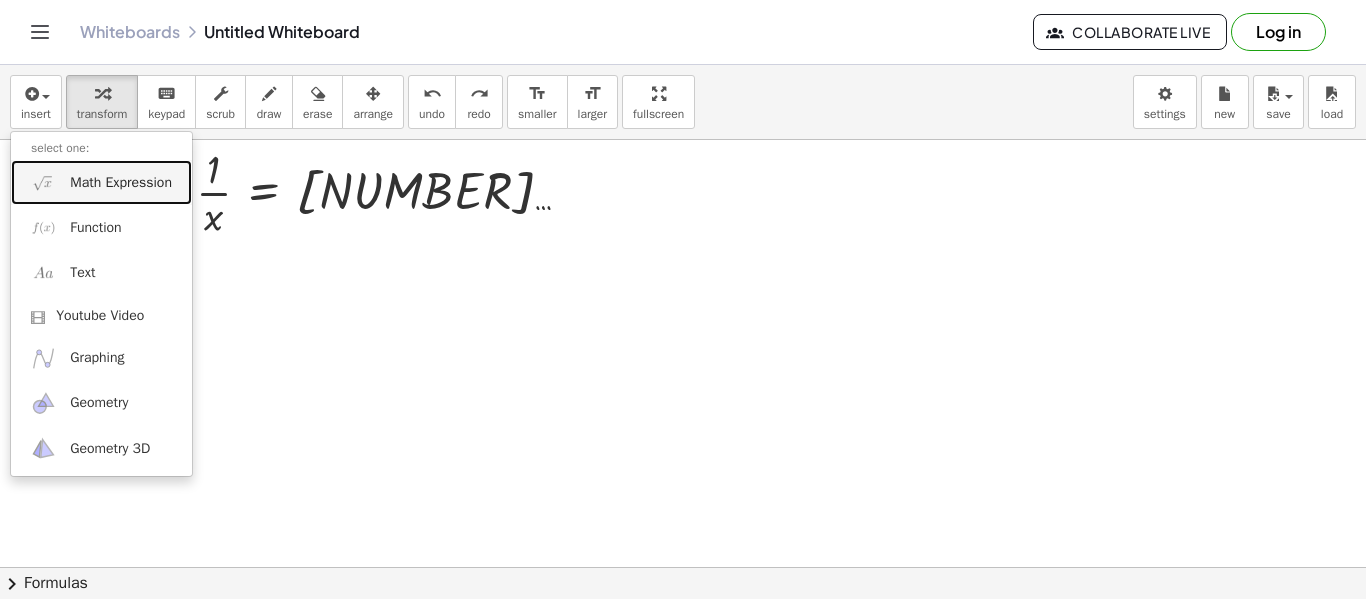 click on "Math Expression" at bounding box center (121, 183) 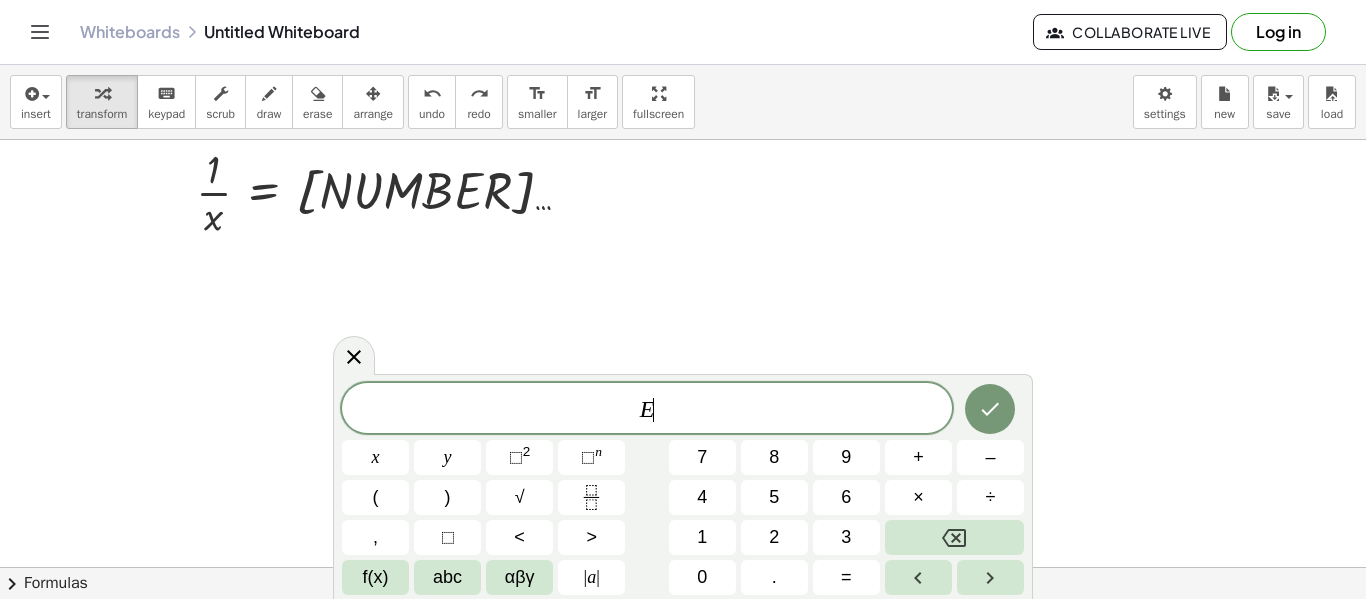 click on "⬚" at bounding box center (448, 537) 